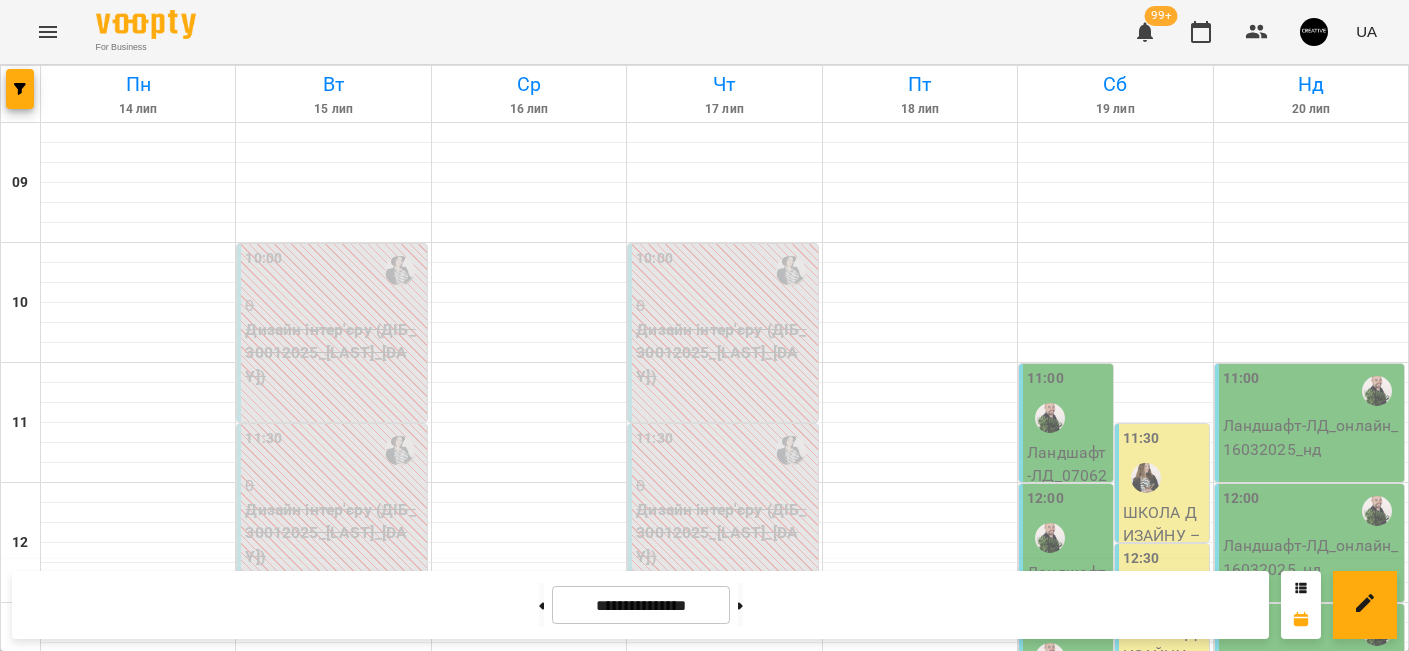 scroll, scrollTop: 0, scrollLeft: 0, axis: both 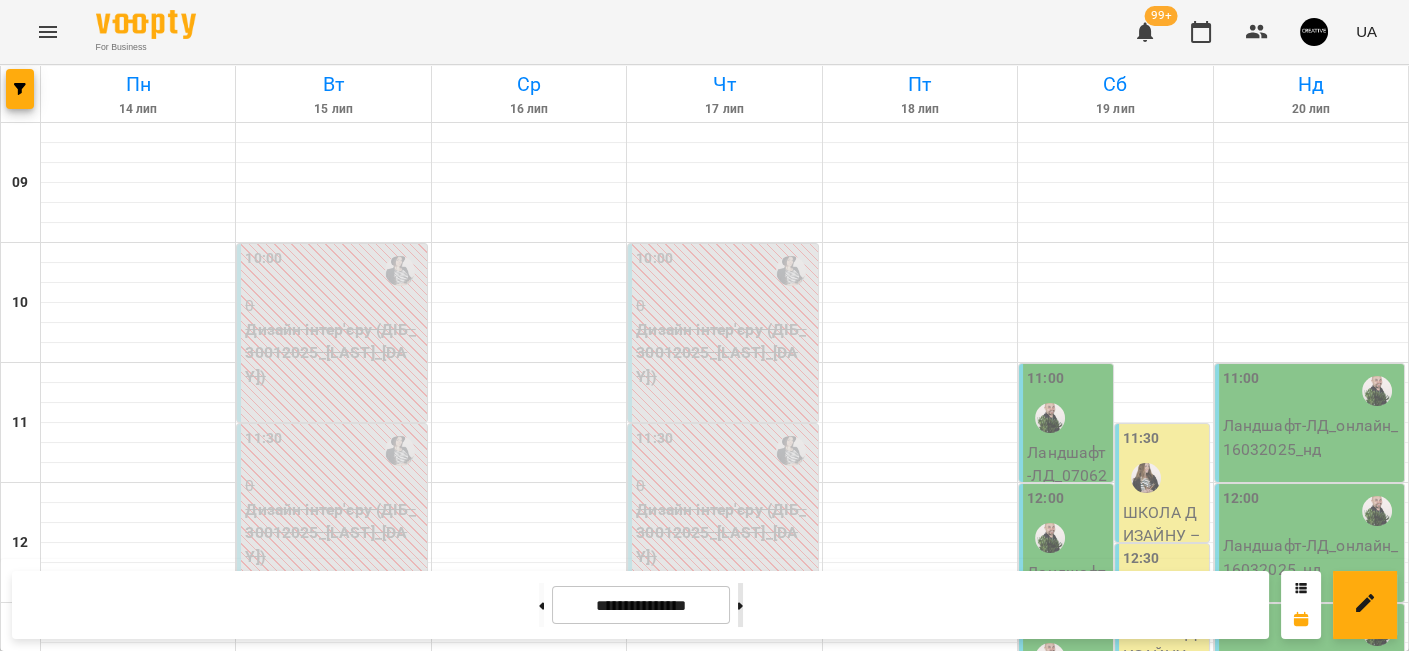 click at bounding box center (740, 605) 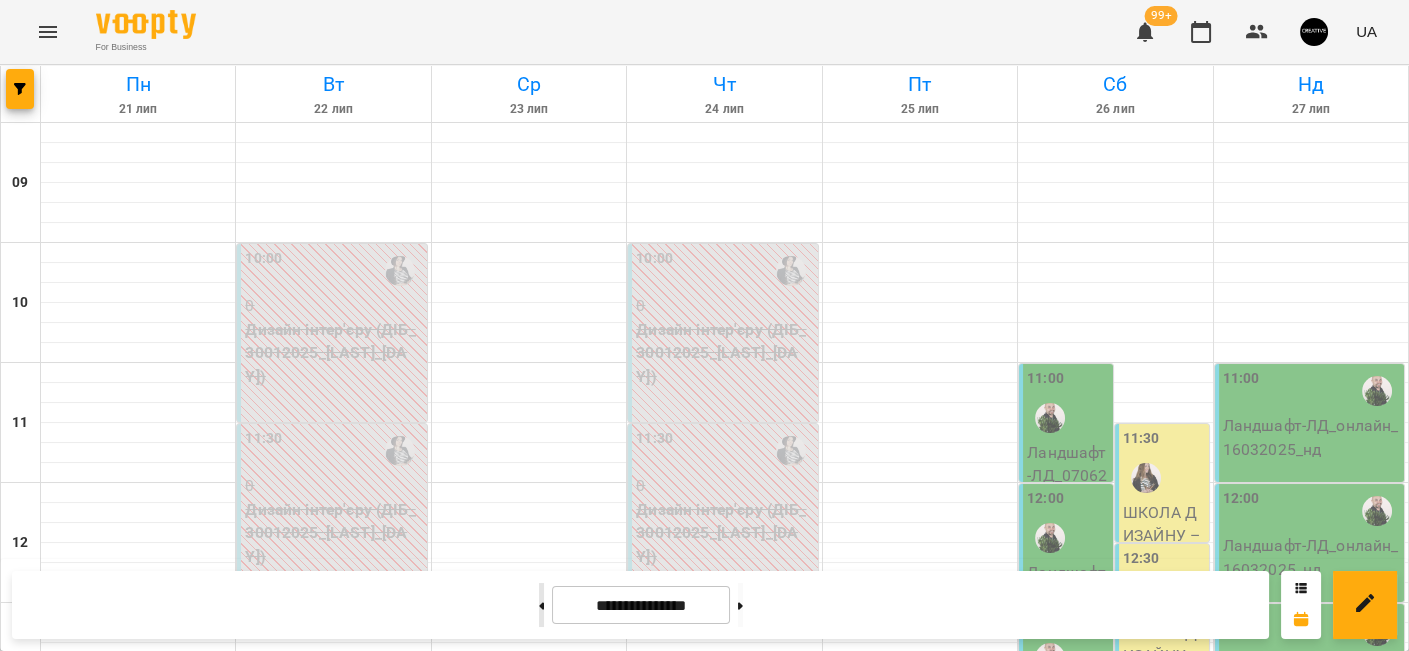 click 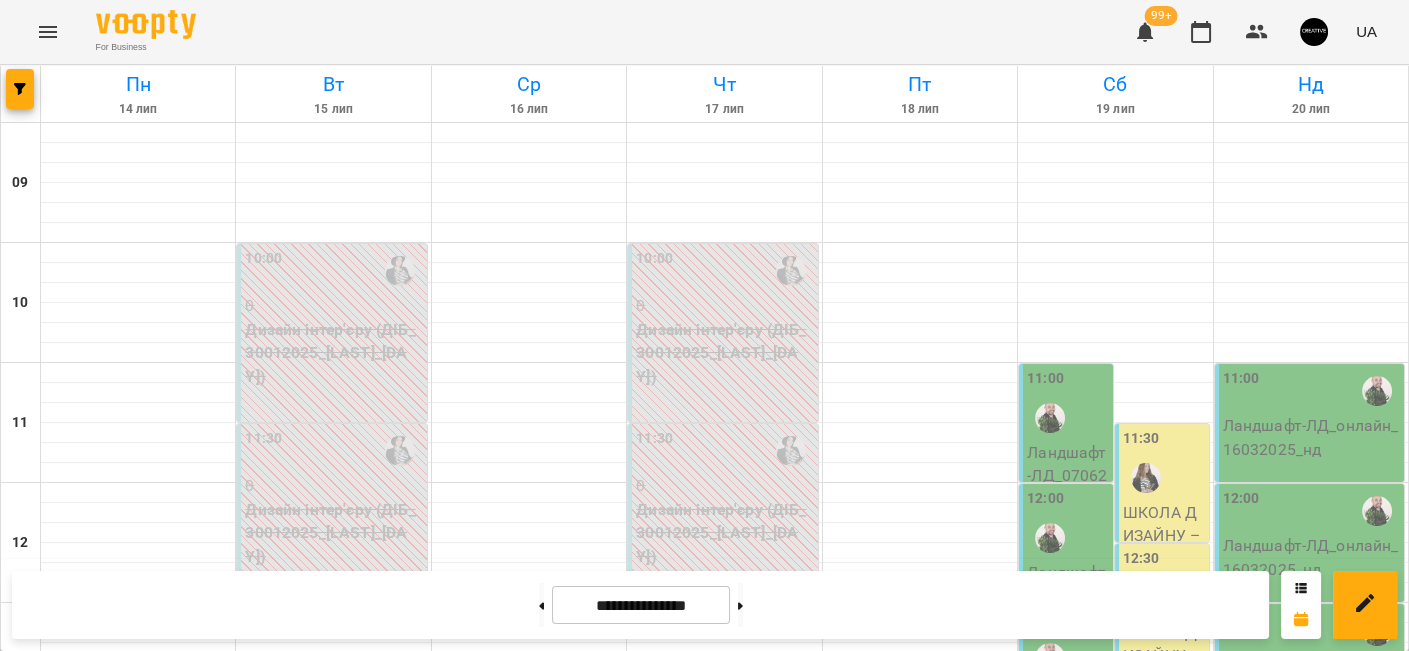 click on "3DMAX - 3дмакс_07042025_пн+ср" at bounding box center [578, 1328] 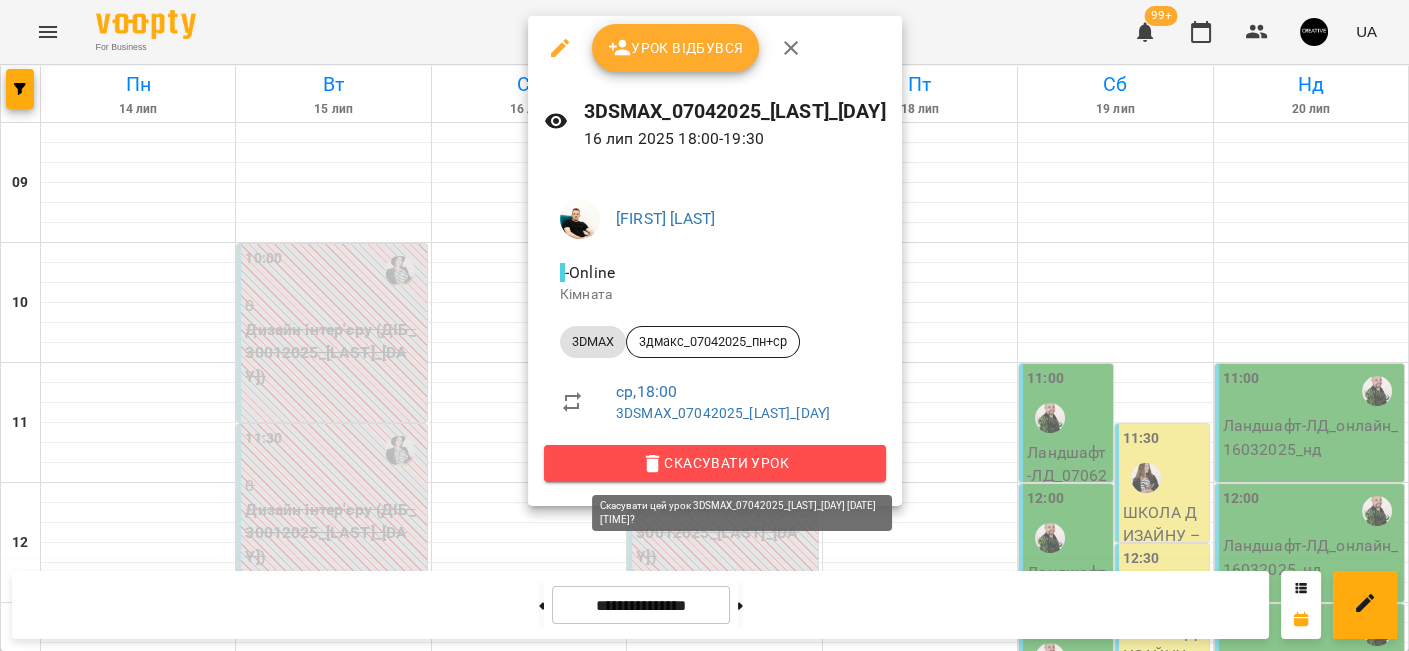 click on "Скасувати Урок" at bounding box center (715, 463) 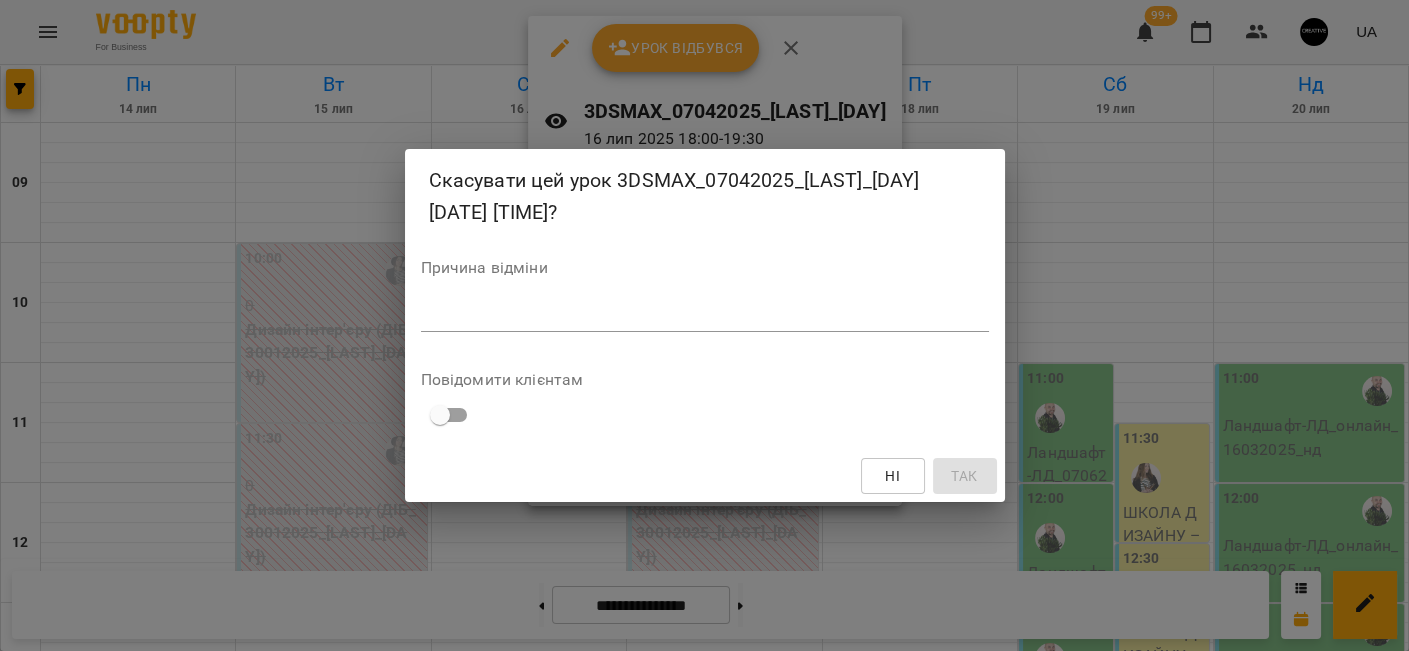 click at bounding box center (705, 315) 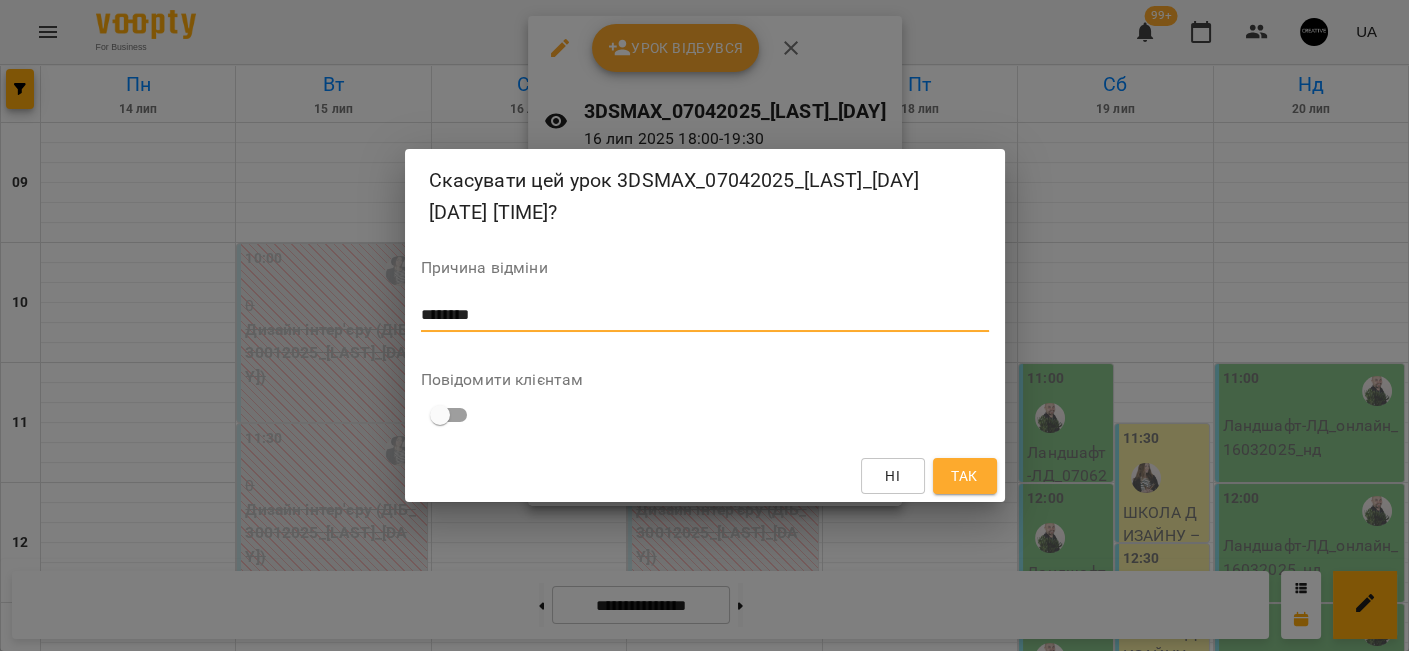 type on "********" 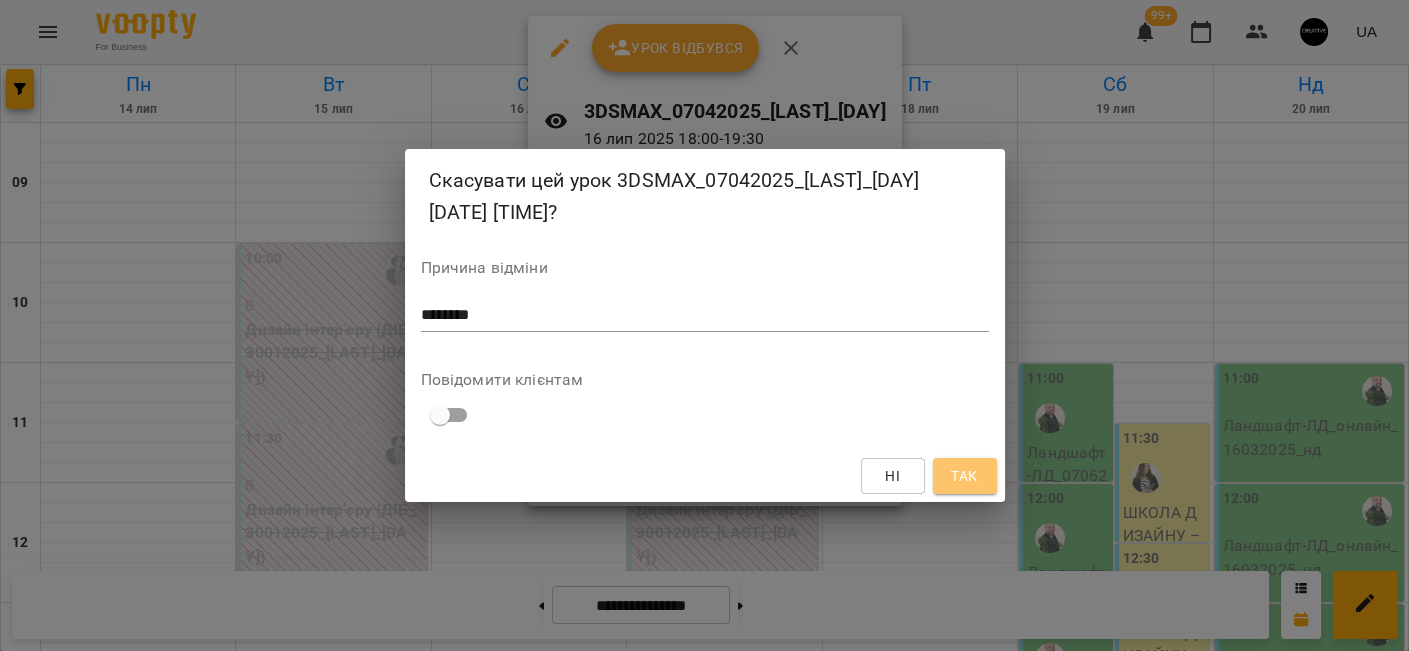 click on "Так" at bounding box center [964, 476] 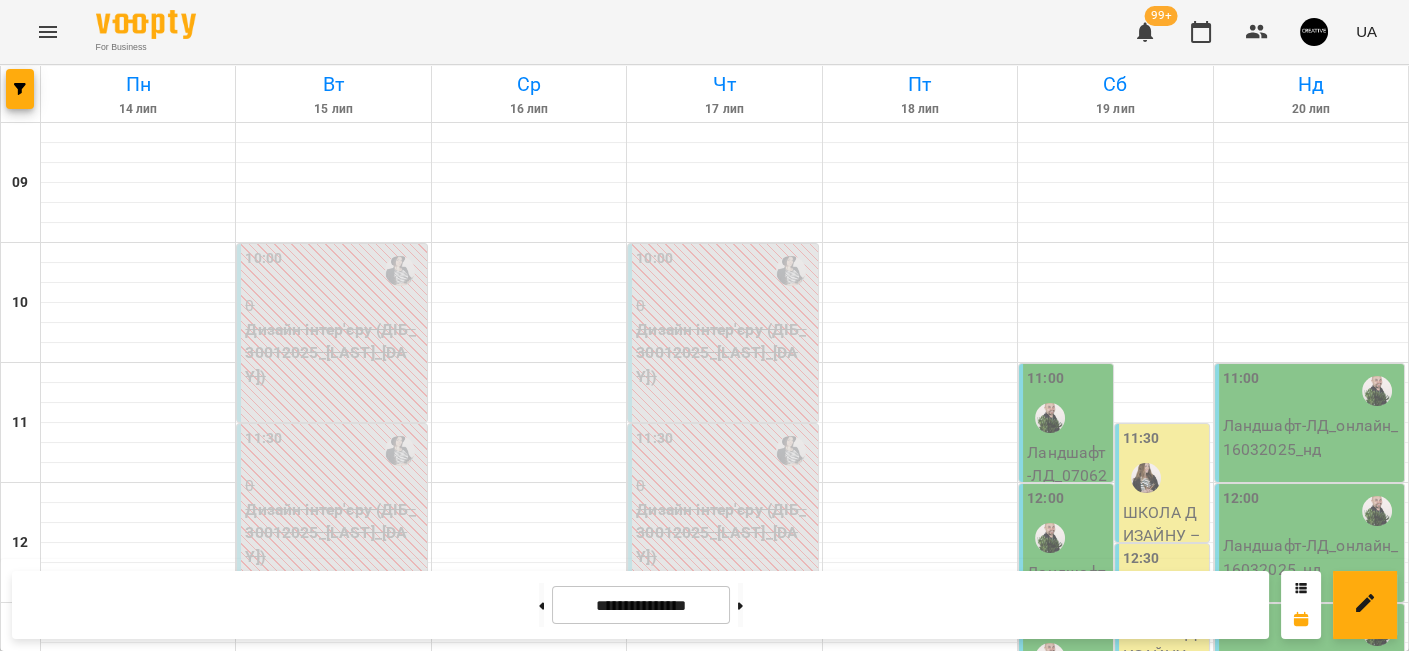 click on "3DMAX - 3дмакс_07042025_пн+ср" at bounding box center (578, 1508) 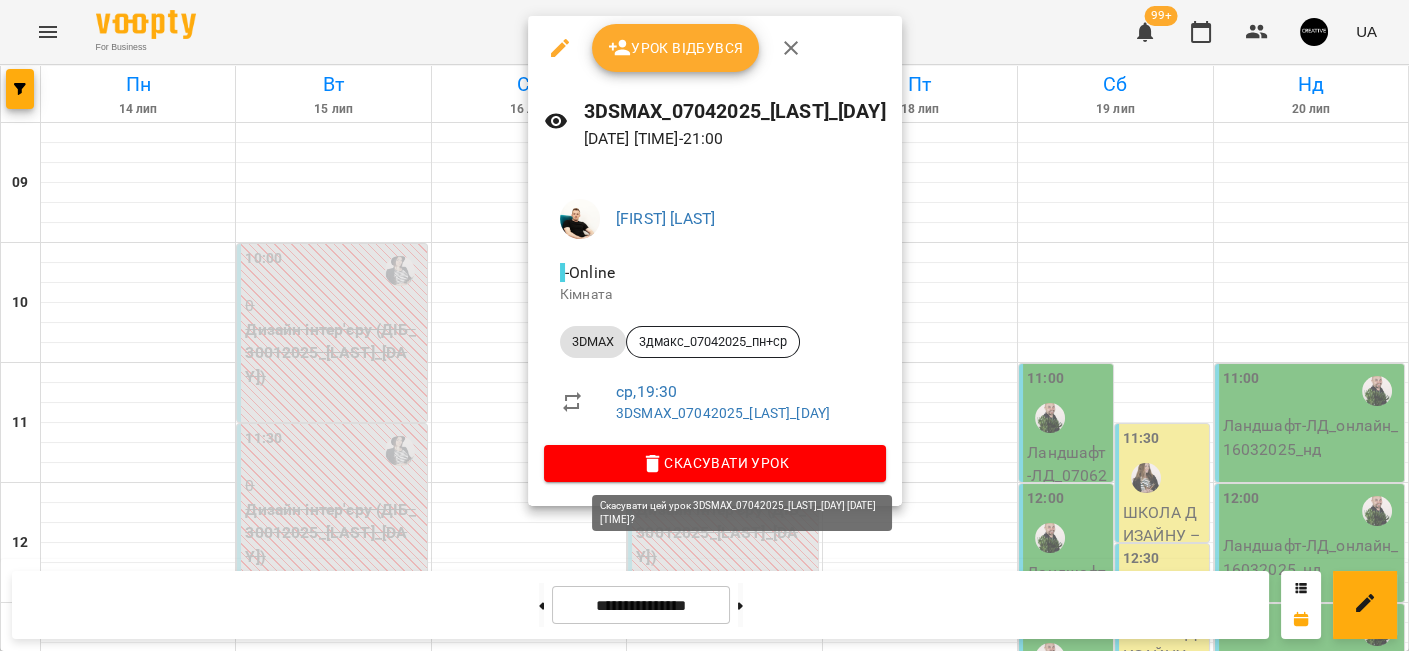 click on "Скасувати Урок" at bounding box center [715, 463] 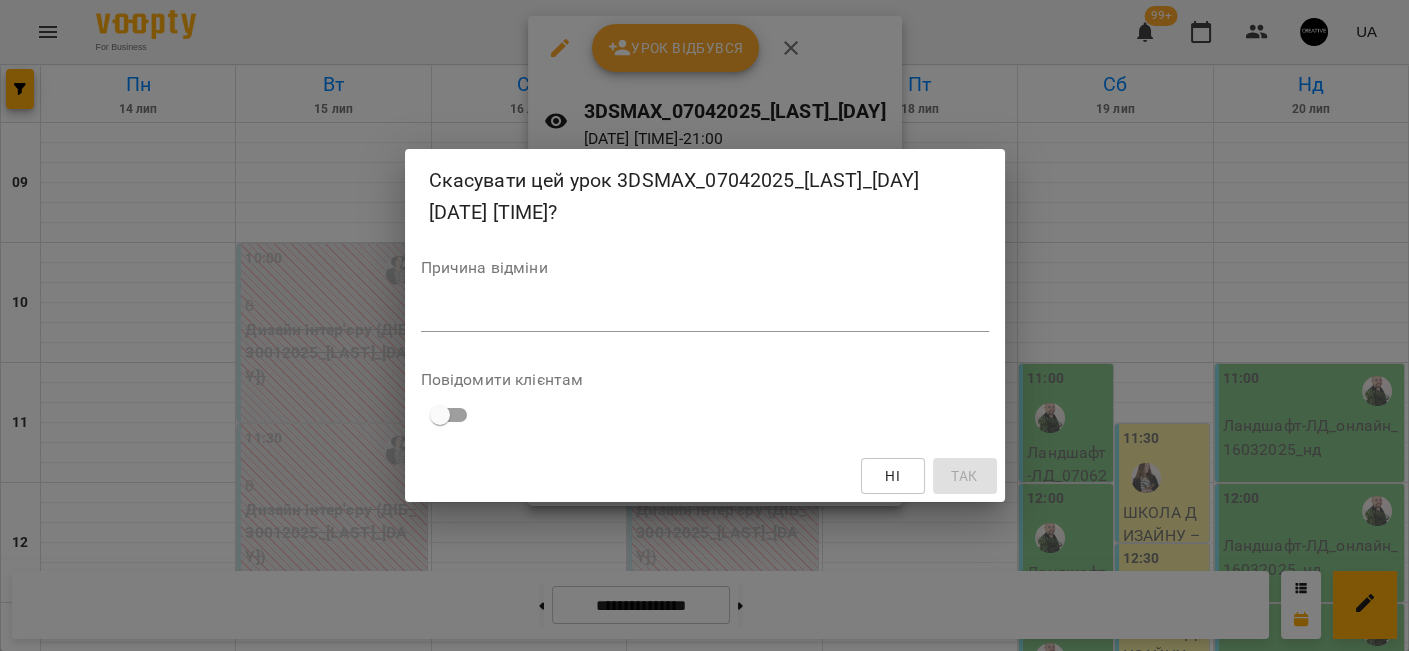 click at bounding box center (705, 315) 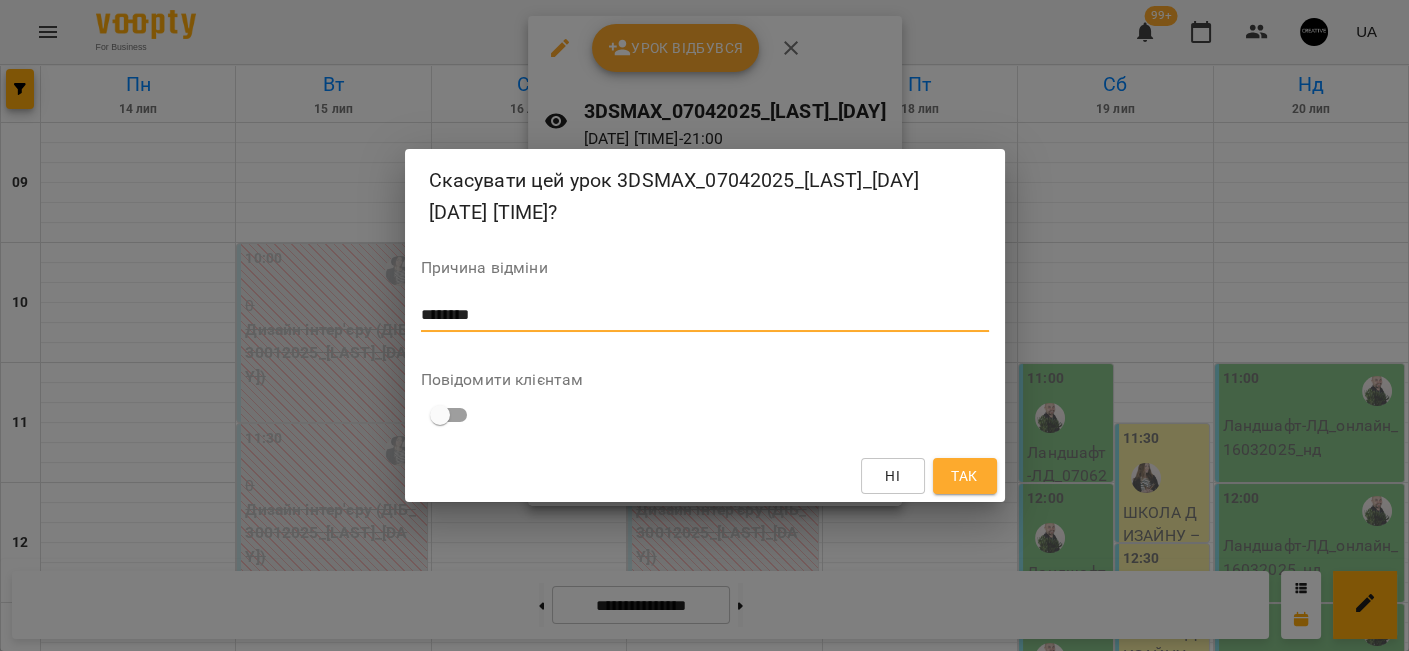 type on "********" 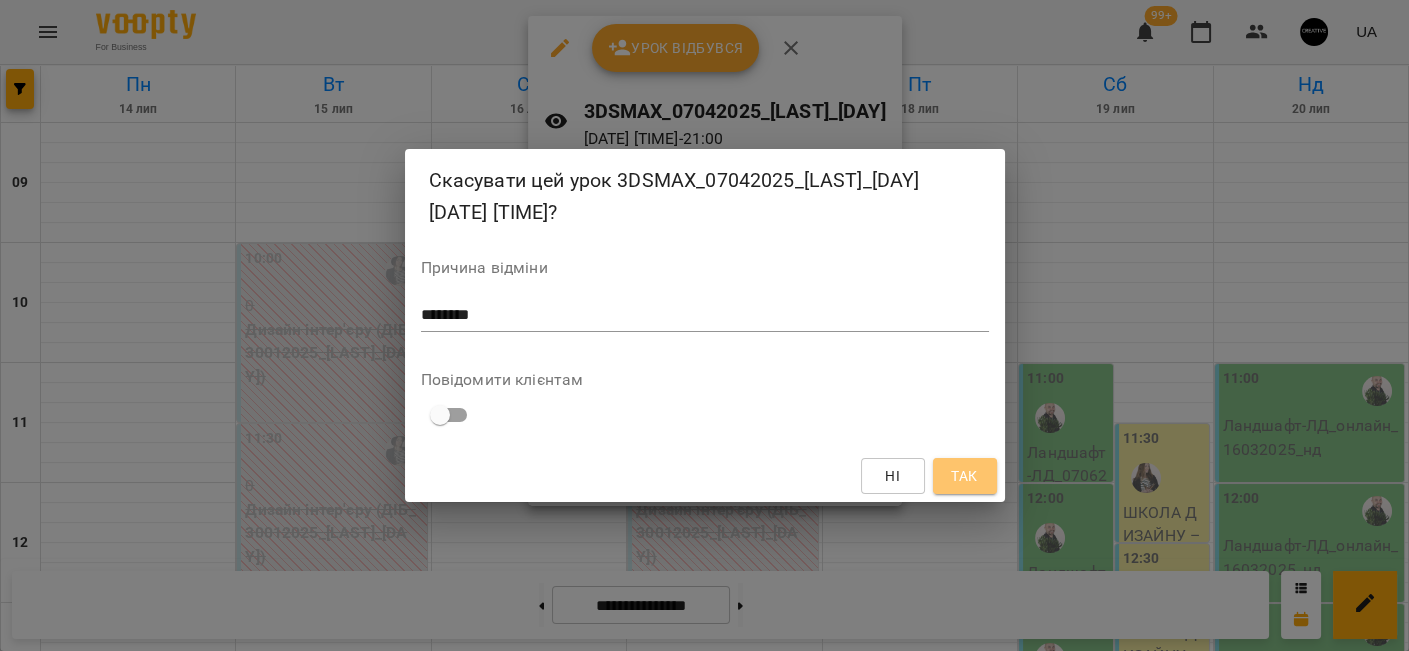 click on "Так" at bounding box center [964, 476] 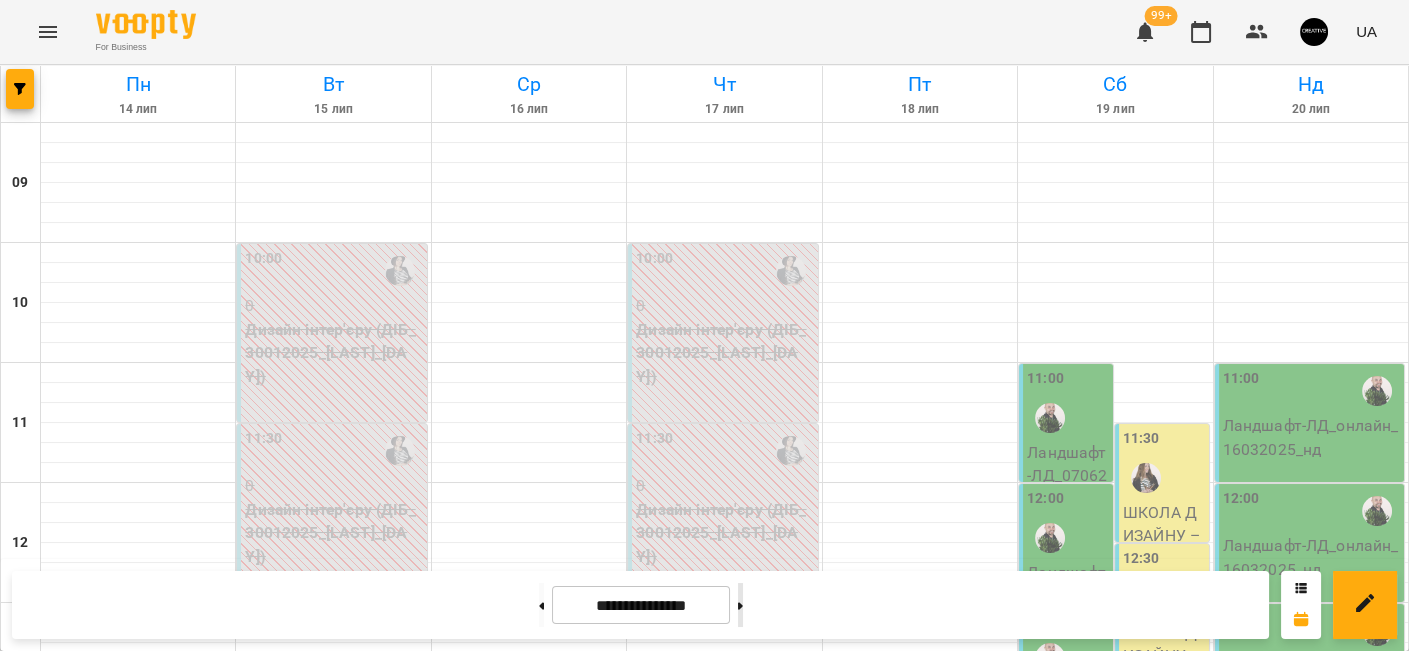 click at bounding box center [740, 605] 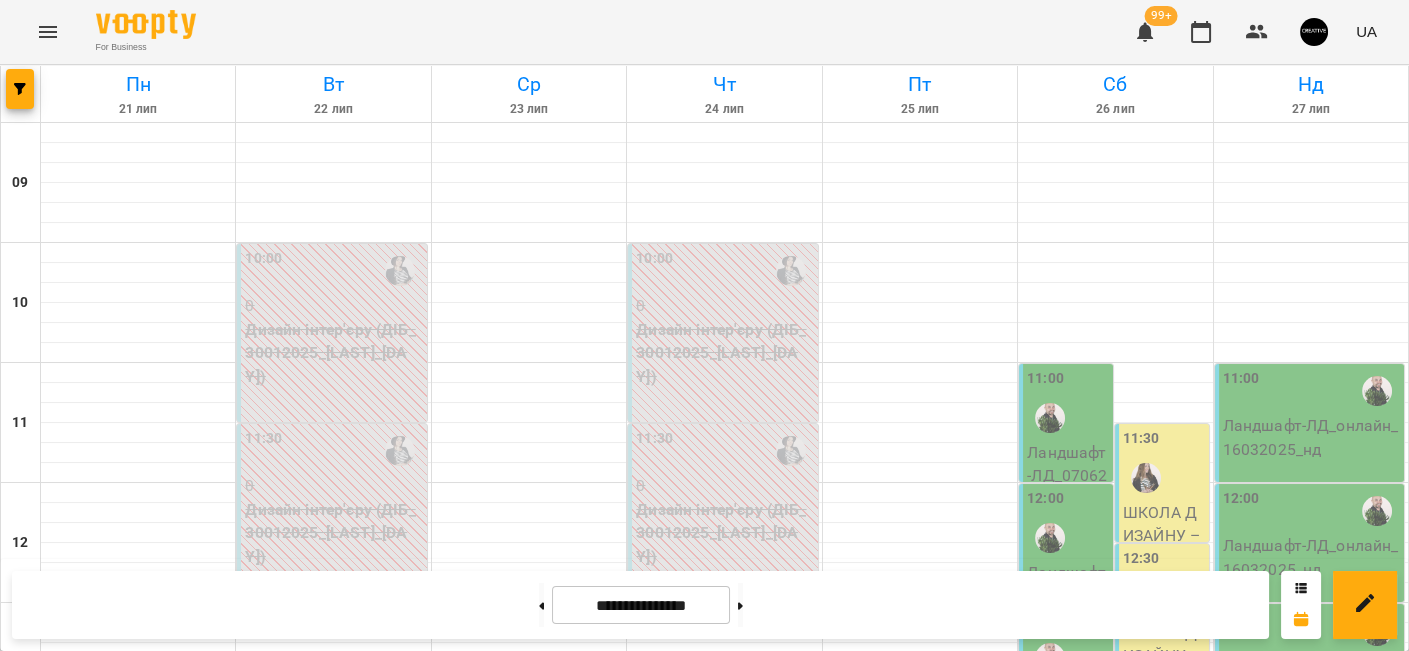 click on "18:00 3DMAX - 3дмакс_07042025_пн+ср" at bounding box center [136, 1293] 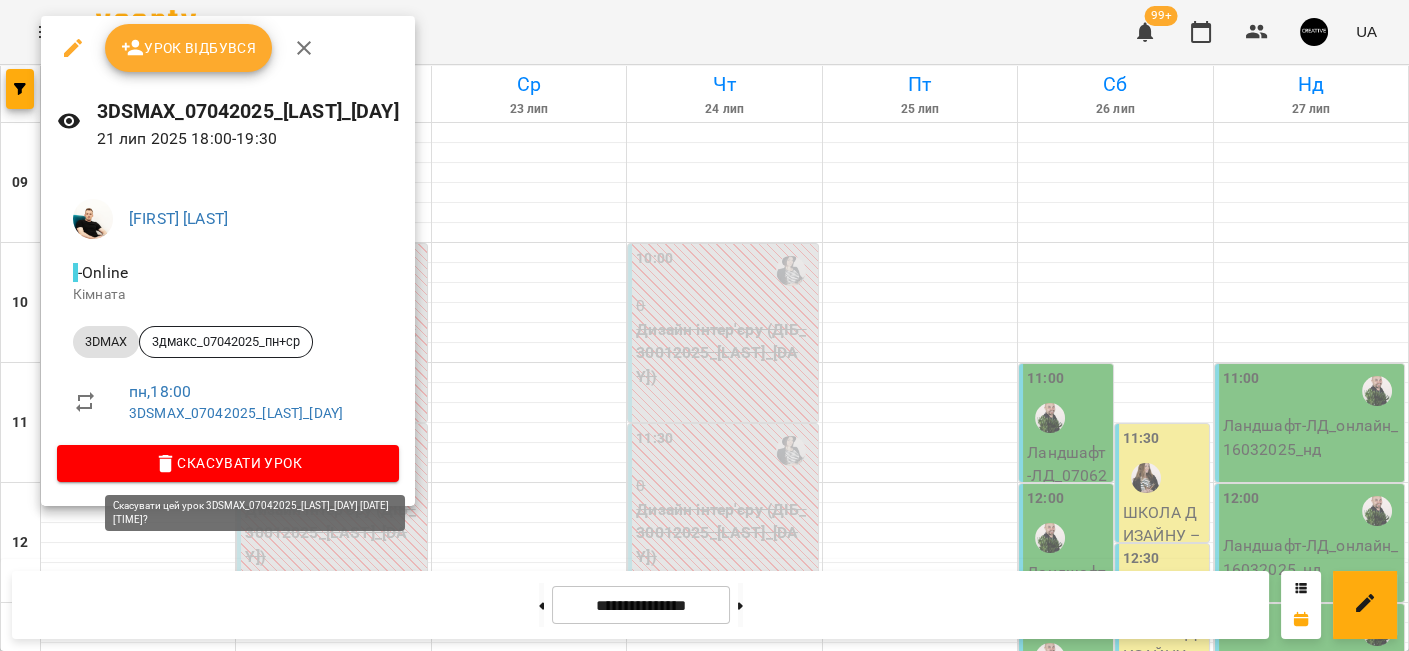 click on "Скасувати Урок" at bounding box center (228, 463) 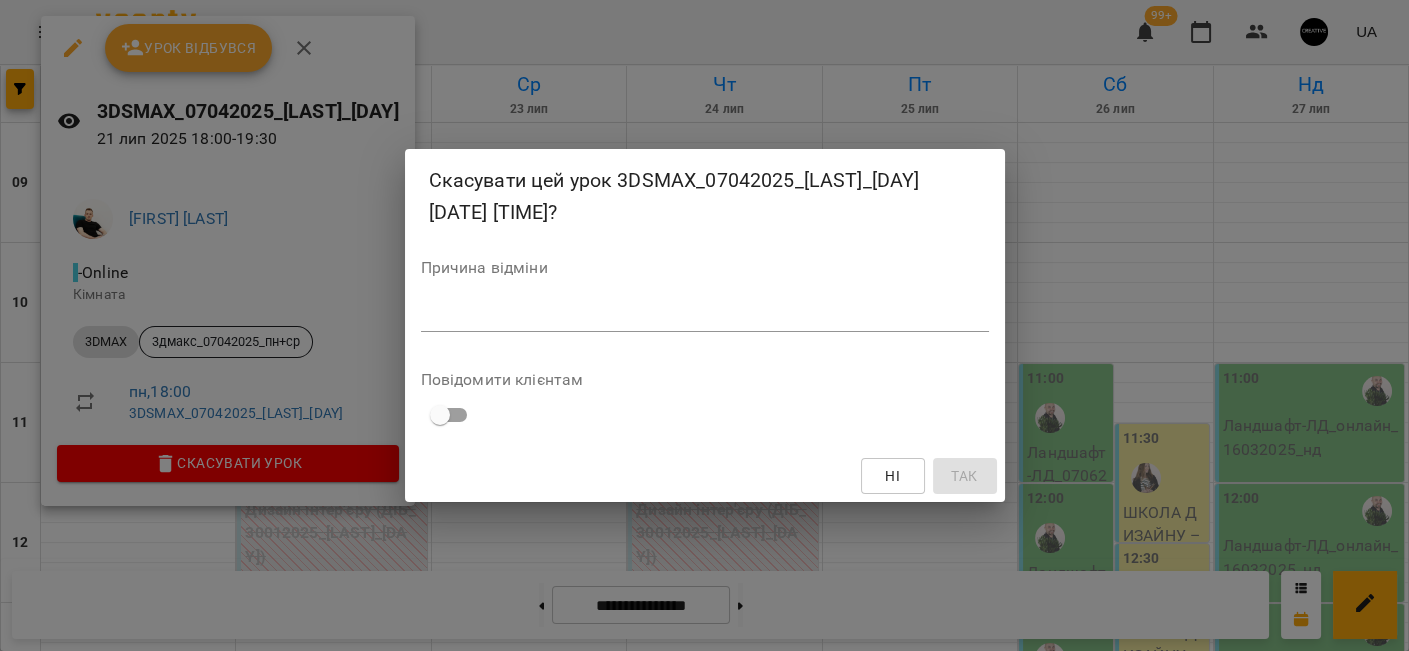 click on "*" at bounding box center [705, 316] 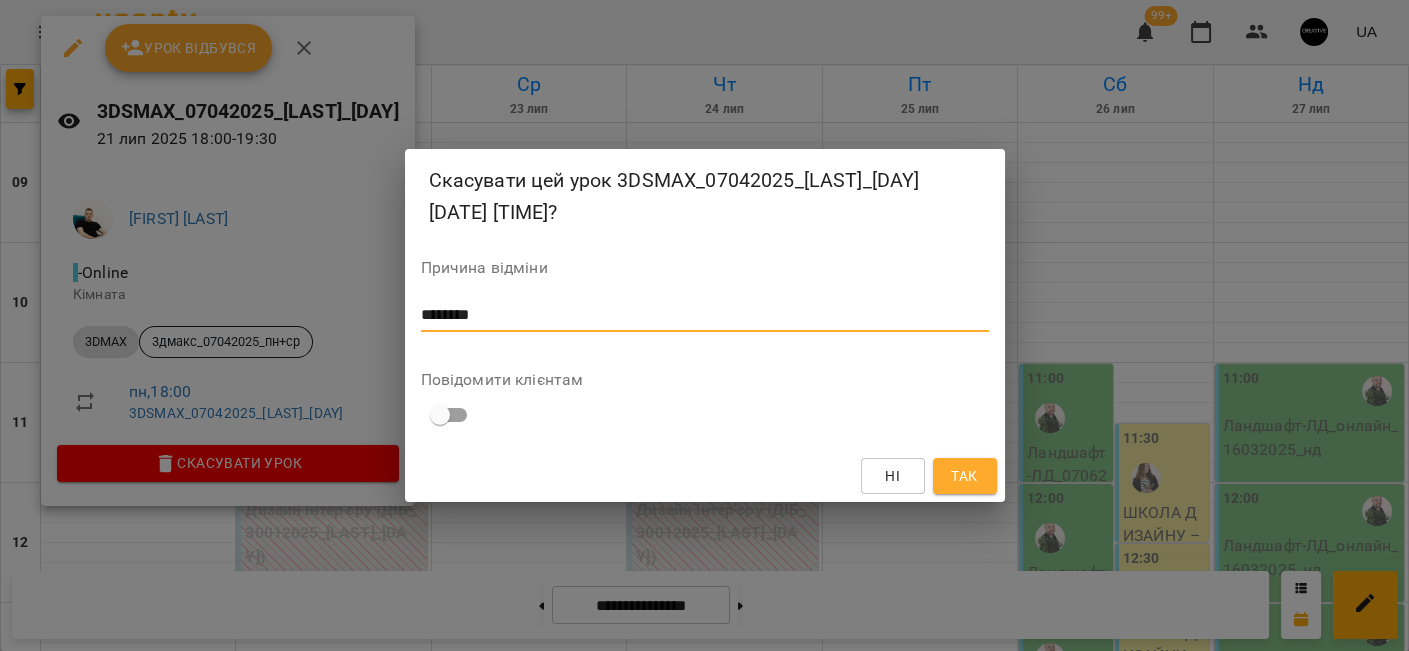 type on "********" 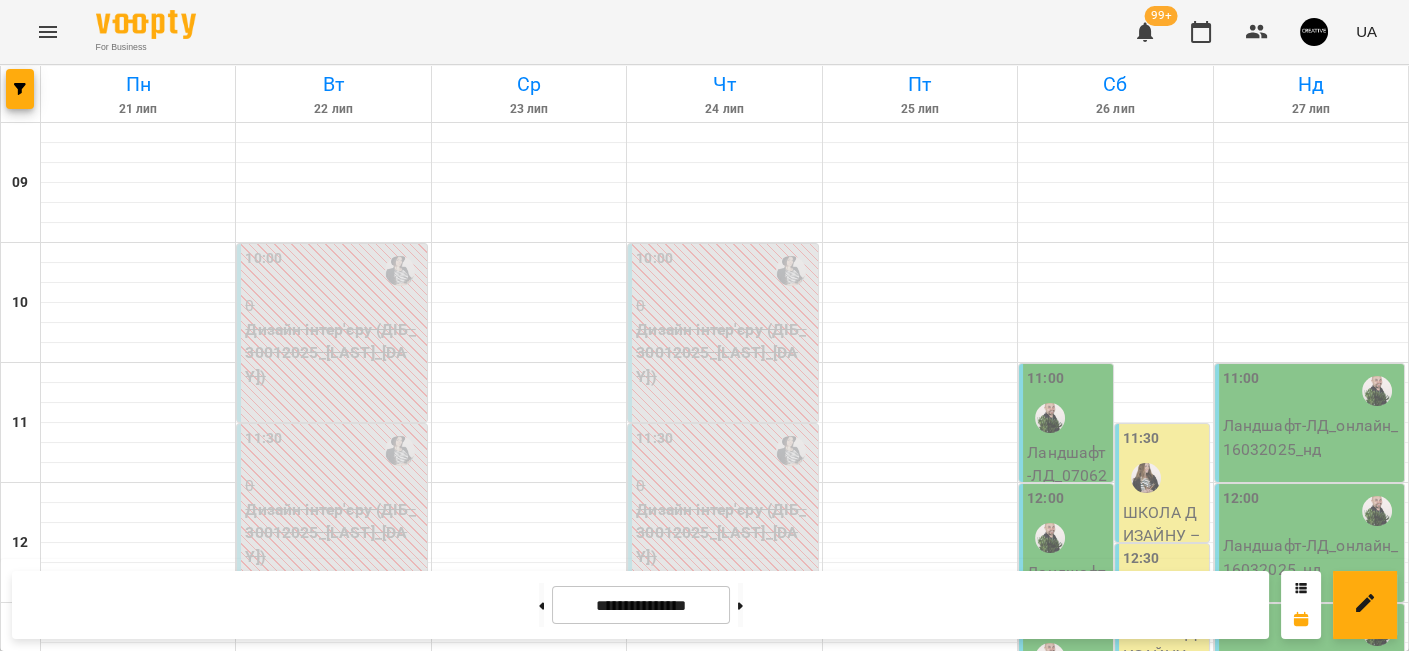 click on "3DMAX - 3дмакс_07042025_пн+ср" at bounding box center [138, 1457] 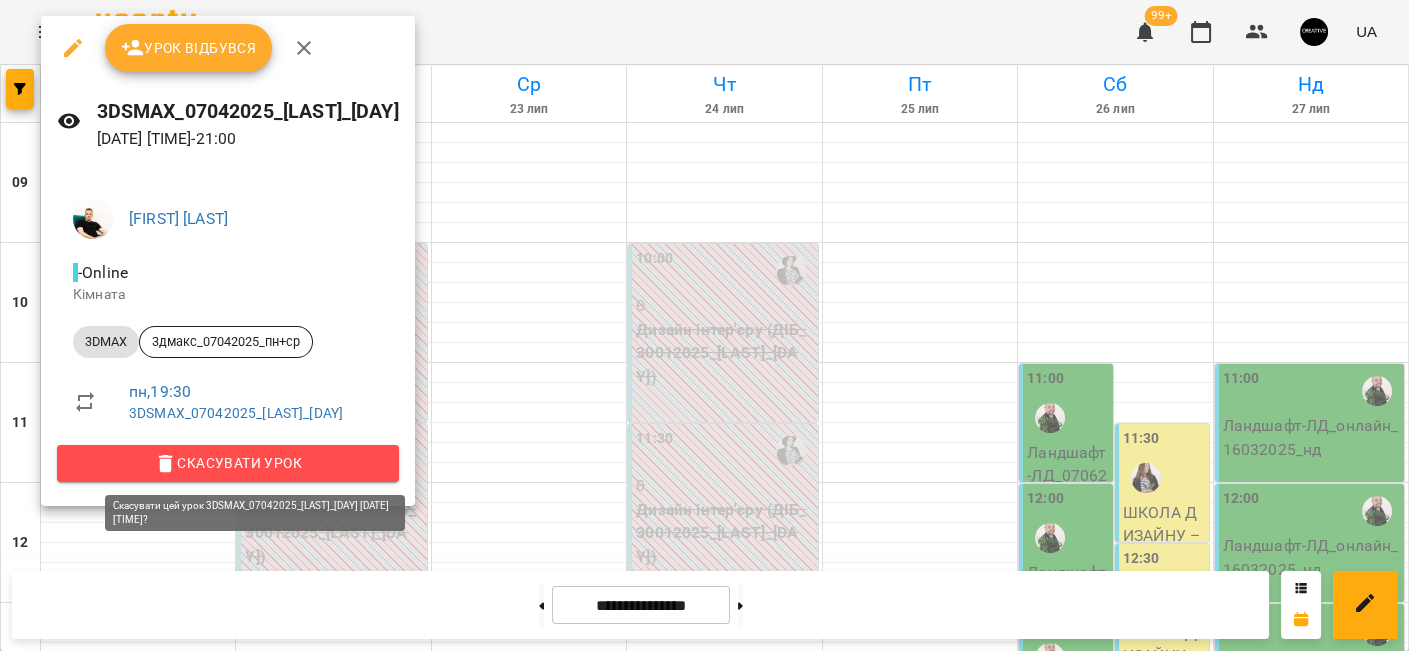 click on "Скасувати Урок" at bounding box center [228, 463] 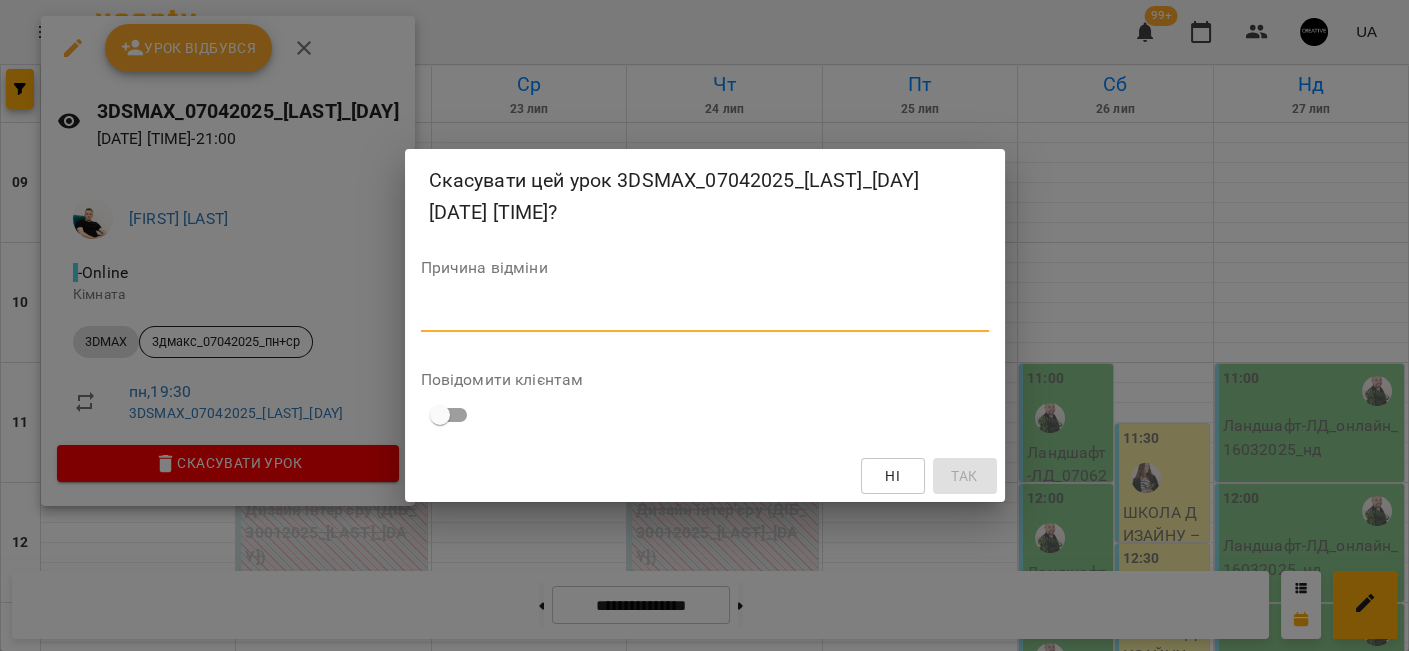 click at bounding box center (705, 315) 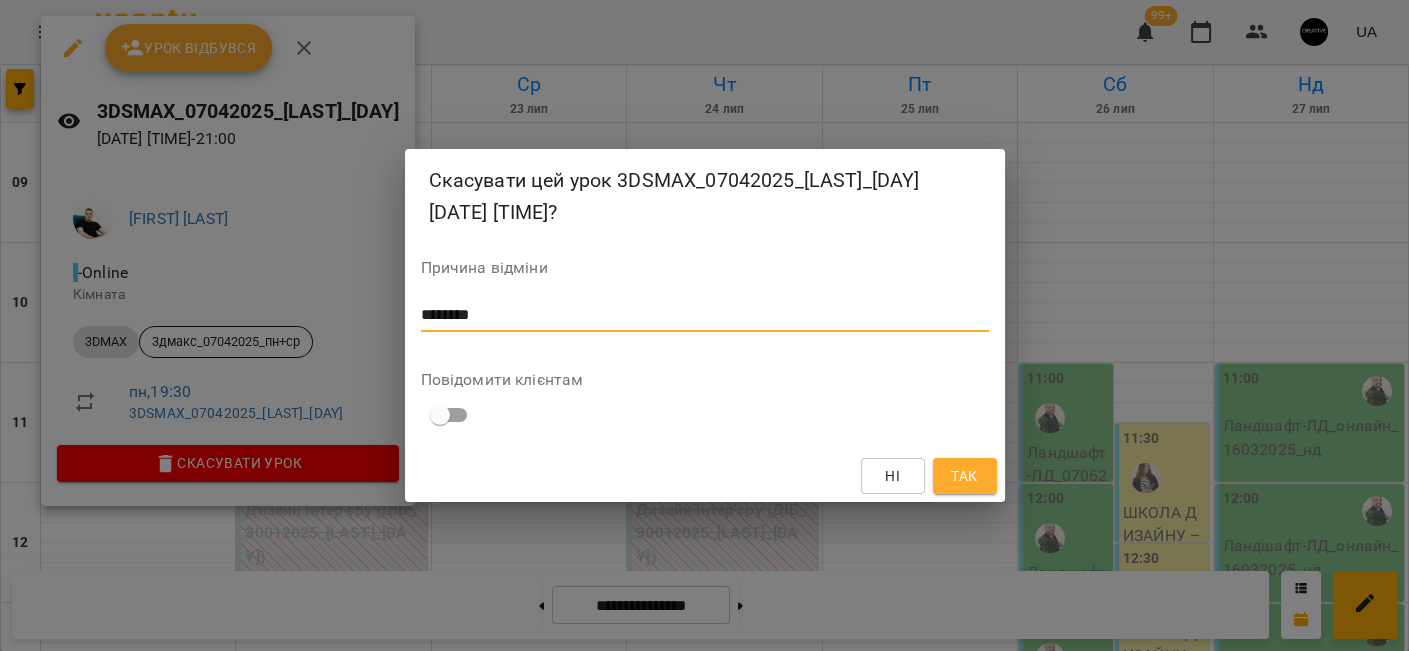 type on "********" 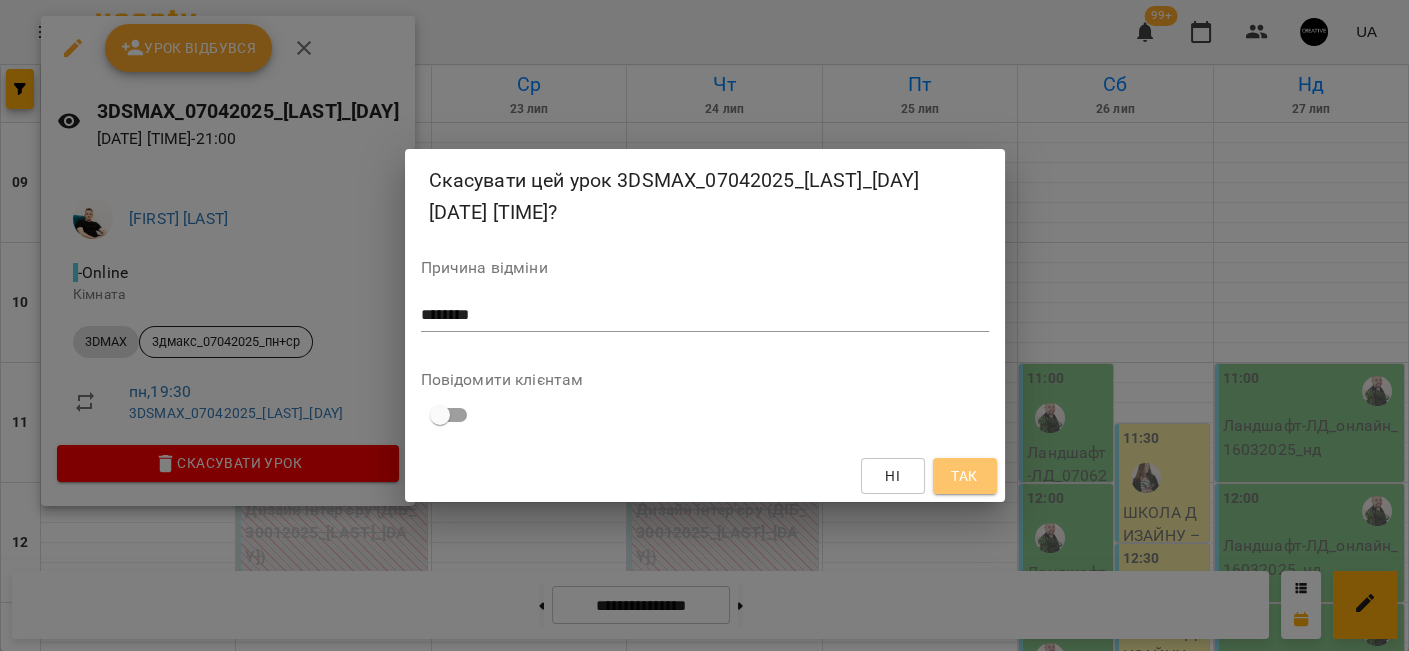 click on "Так" at bounding box center (965, 476) 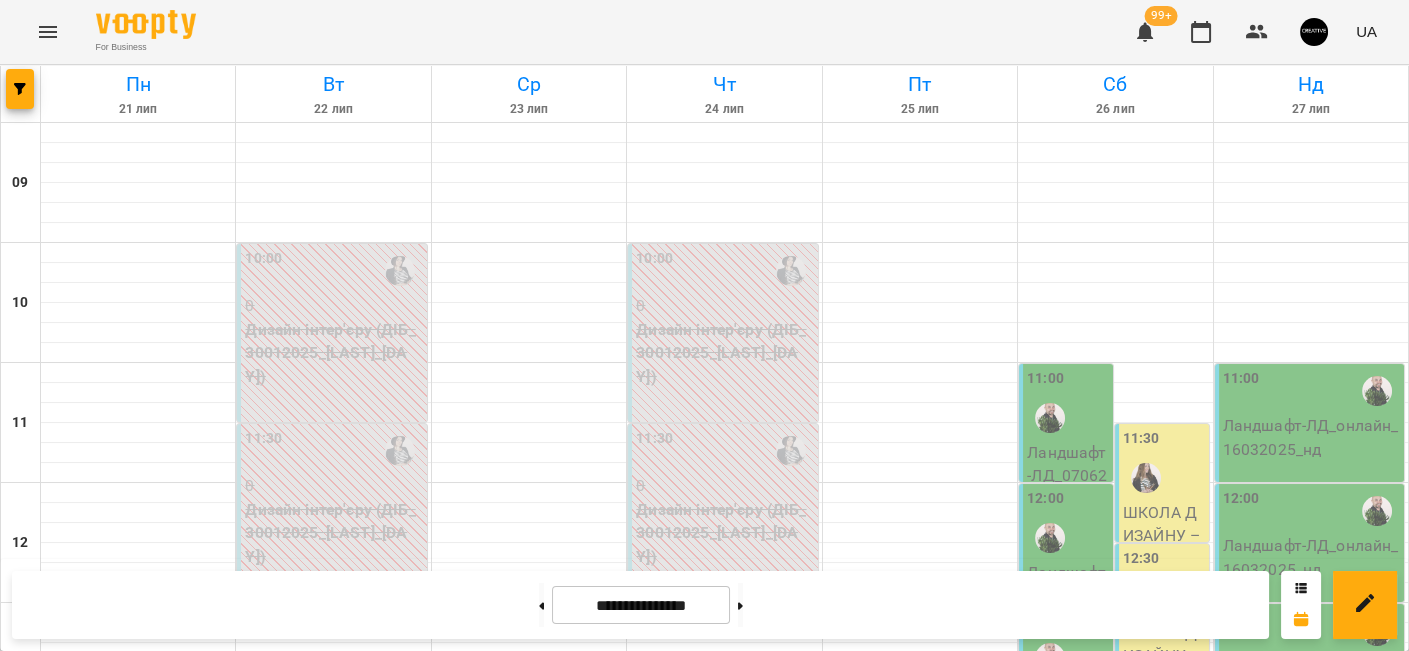 click on "18:00 3DMAX - 3дмакс_07042025_пн+ср" at bounding box center [527, 1293] 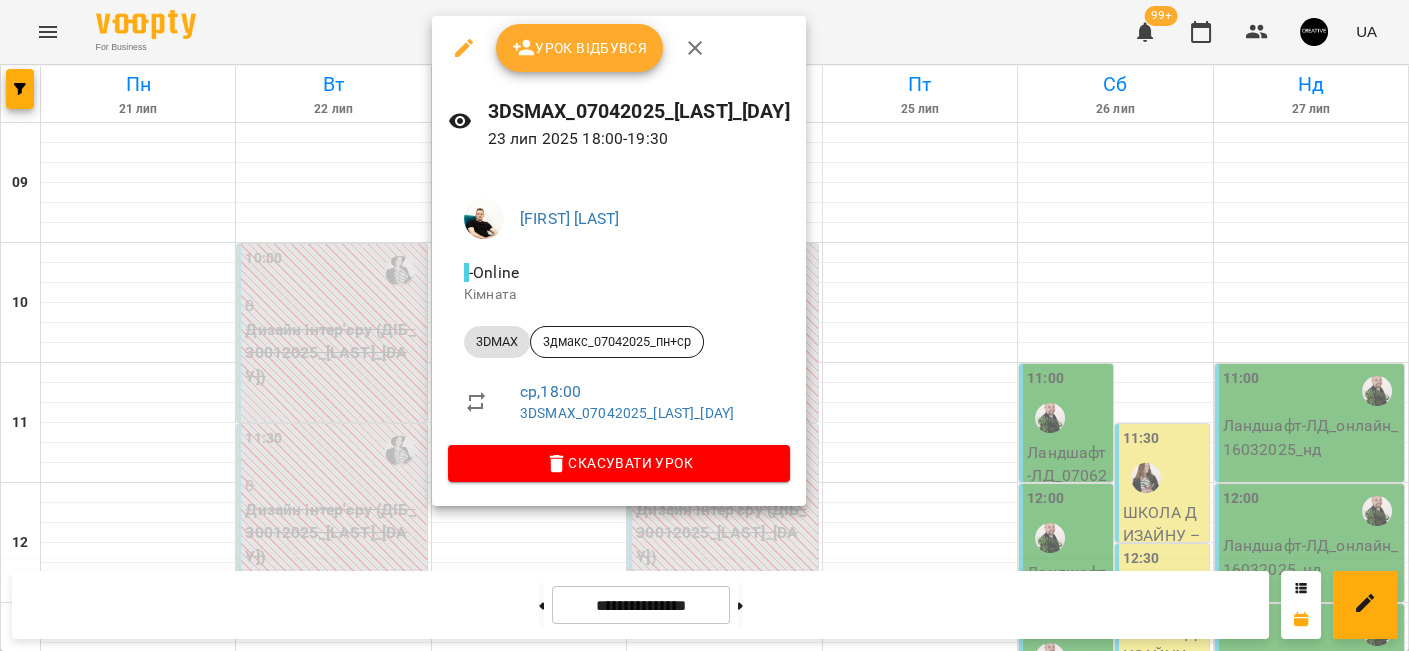 click 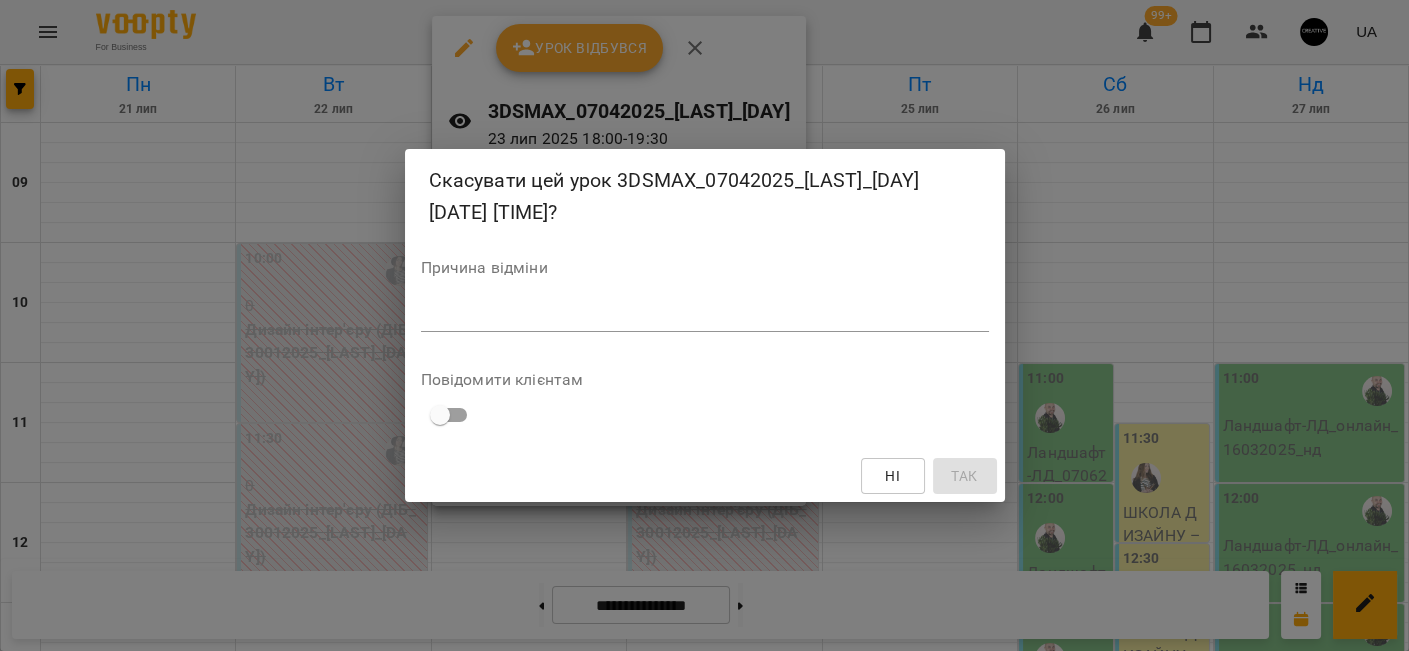 click at bounding box center [705, 315] 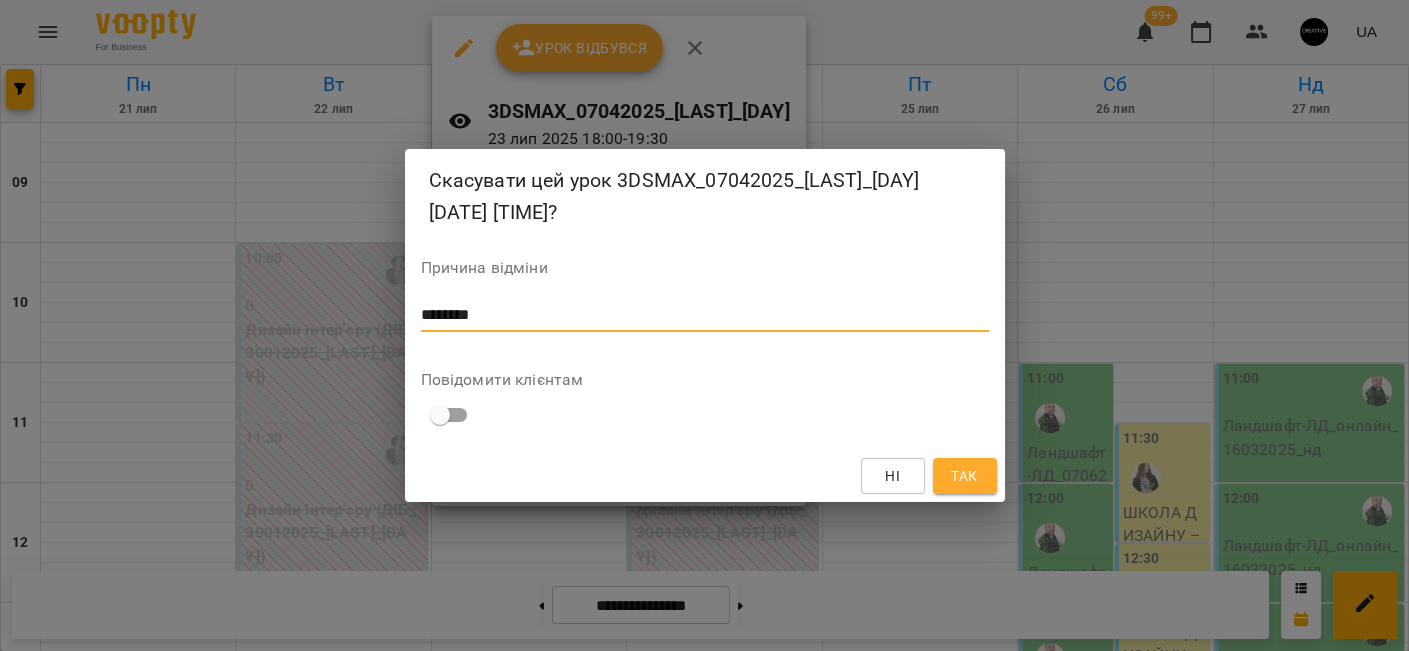 type on "********" 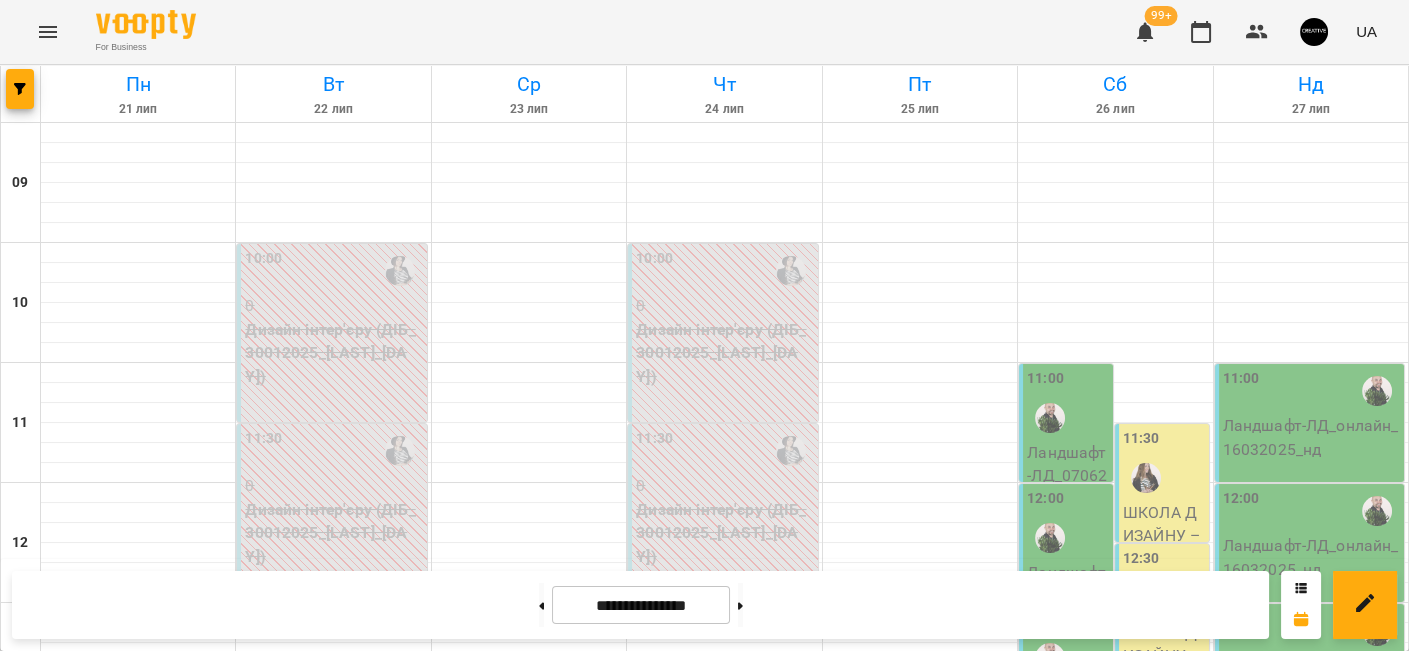 click on "3DMAX - 3дмакс_07042025_пн+ср" at bounding box center [529, 1457] 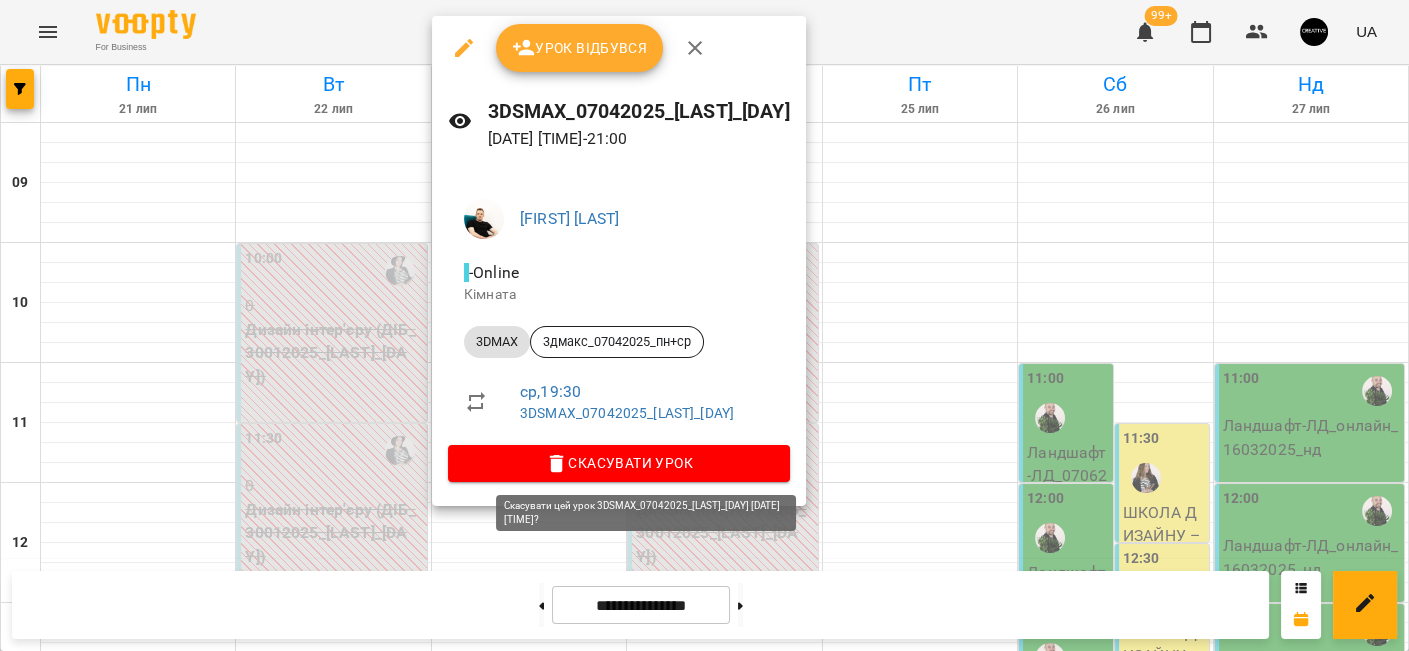 click on "Скасувати Урок" at bounding box center (619, 463) 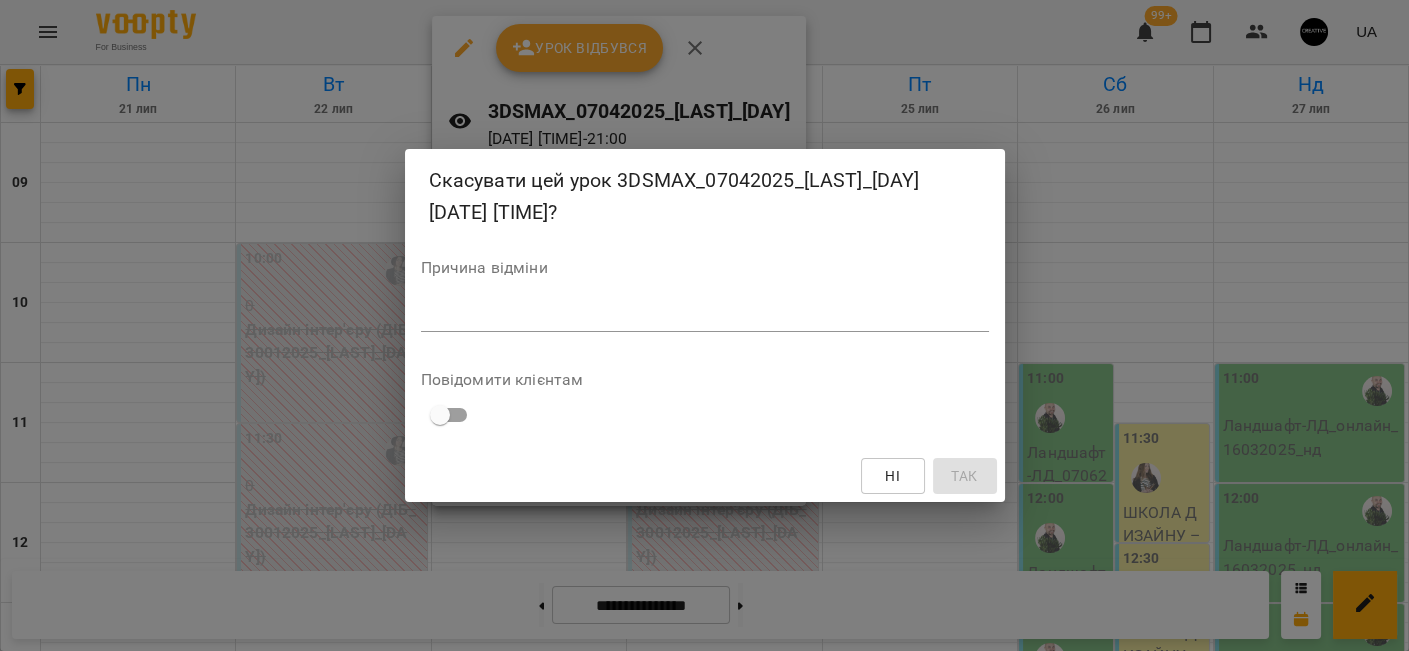 click at bounding box center (705, 315) 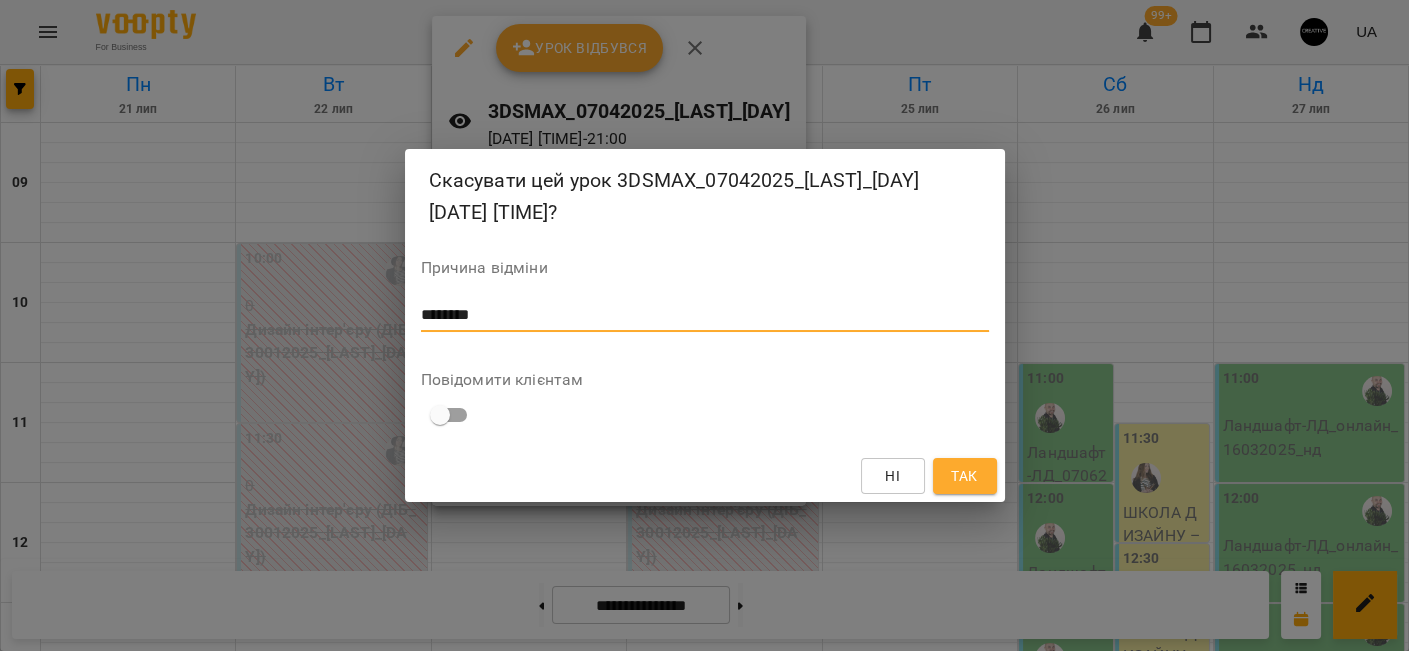 type on "********" 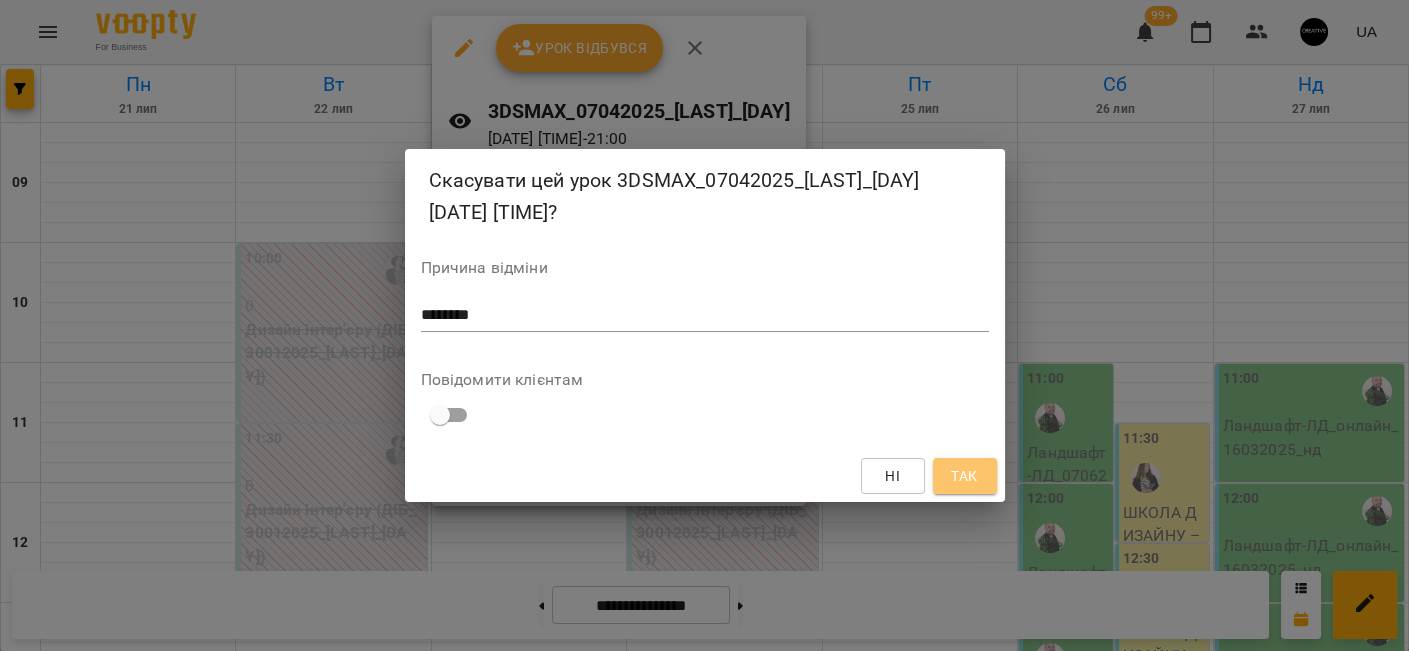 click on "Так" at bounding box center (965, 476) 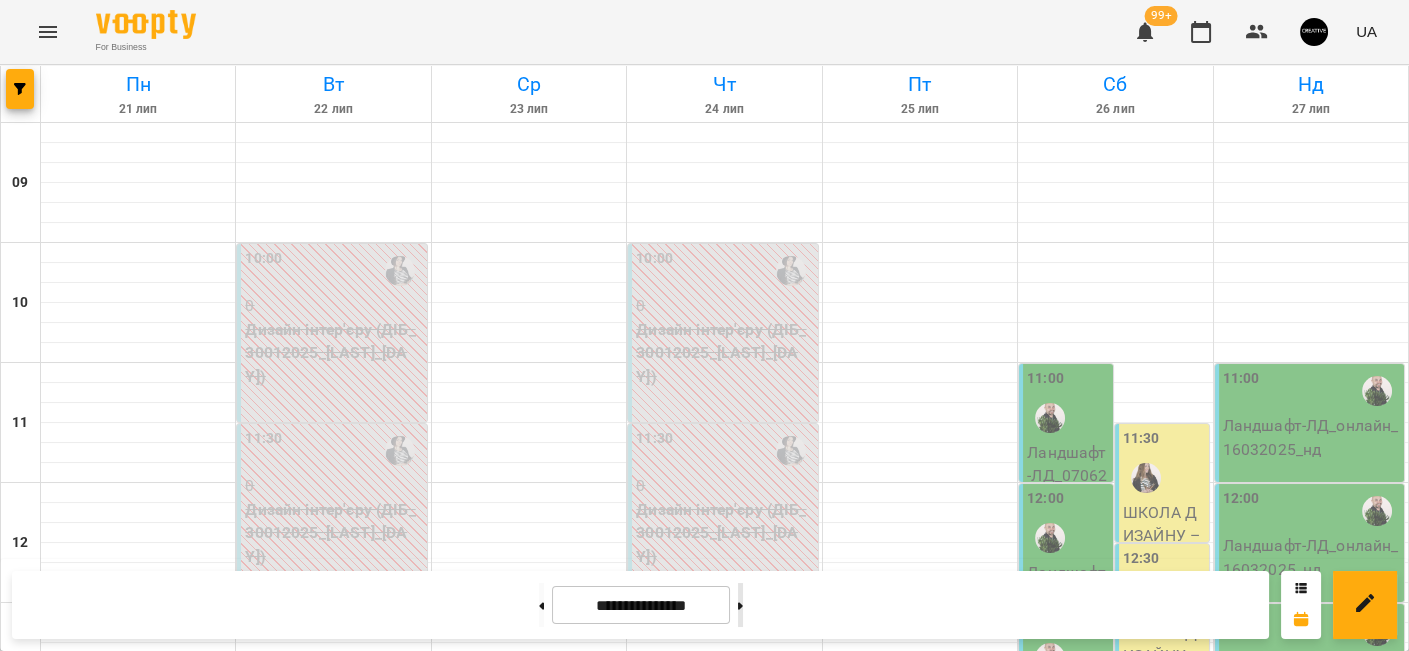 click 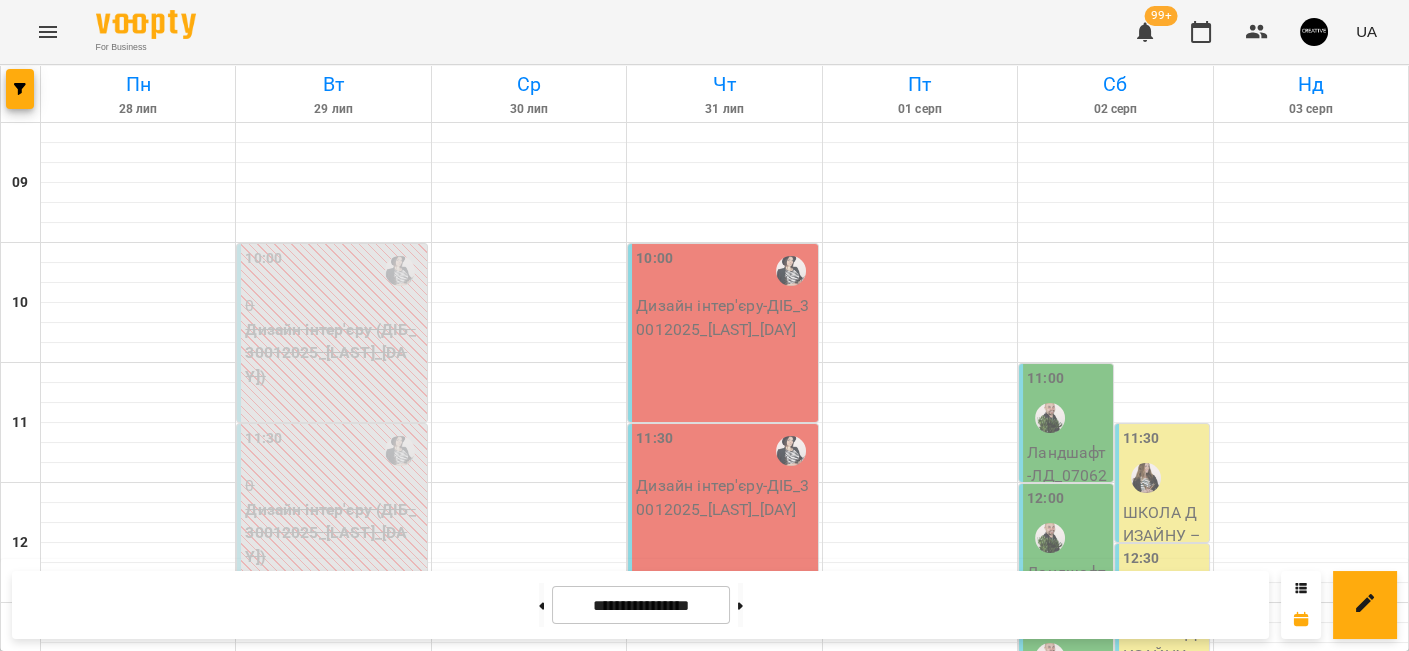 click on "3DMAX - 3дмакс_07042025_пн+ср" at bounding box center [138, 1277] 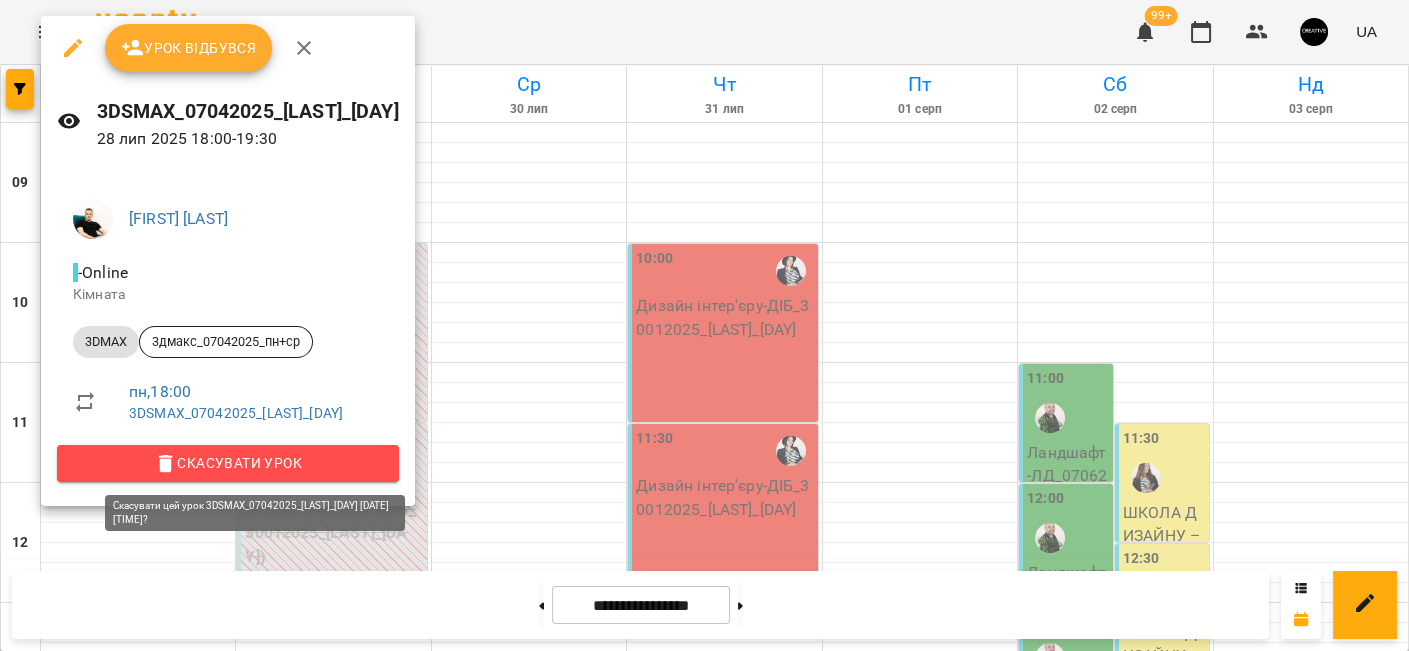 click on "Скасувати Урок" at bounding box center (228, 463) 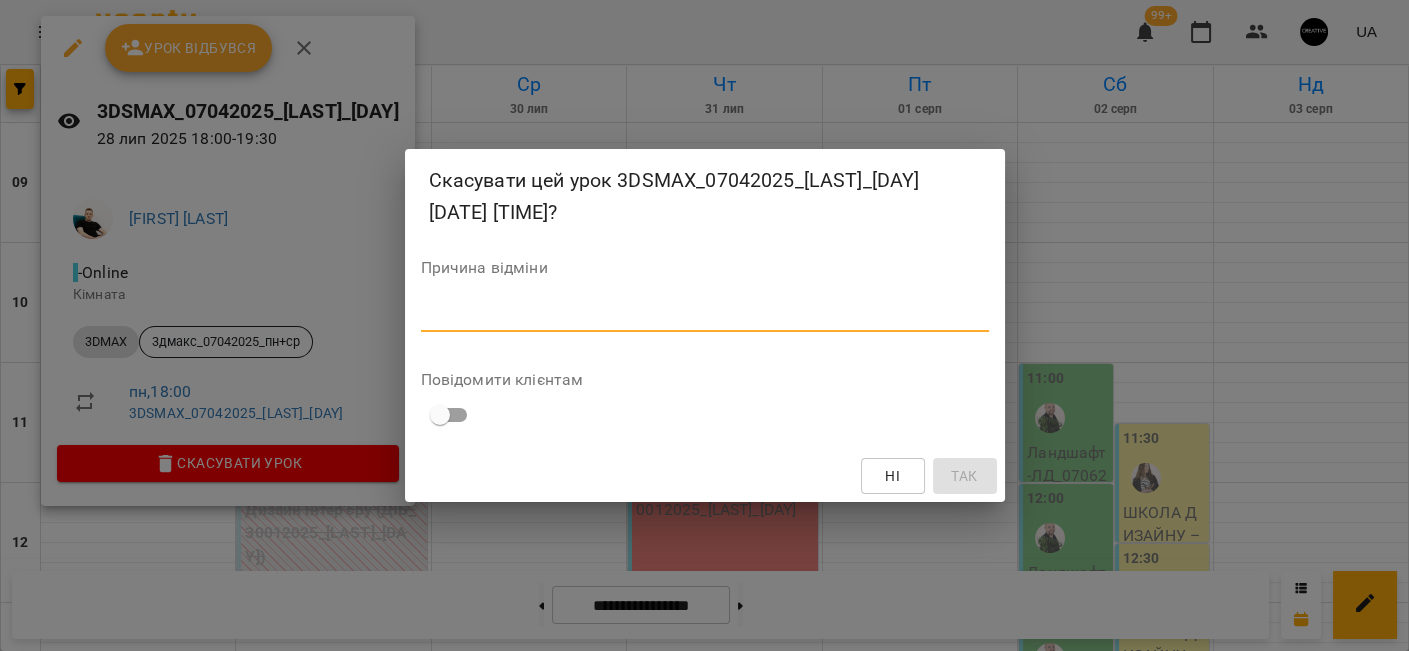 click at bounding box center [705, 315] 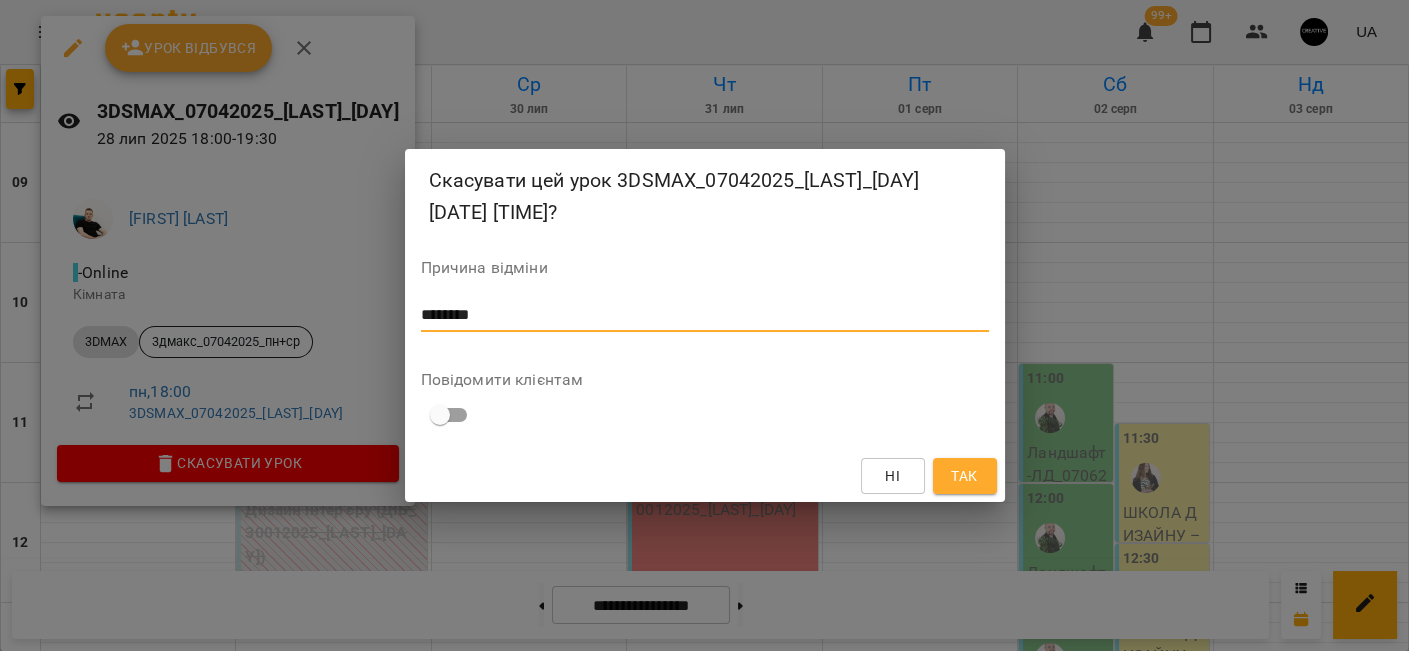 type on "********" 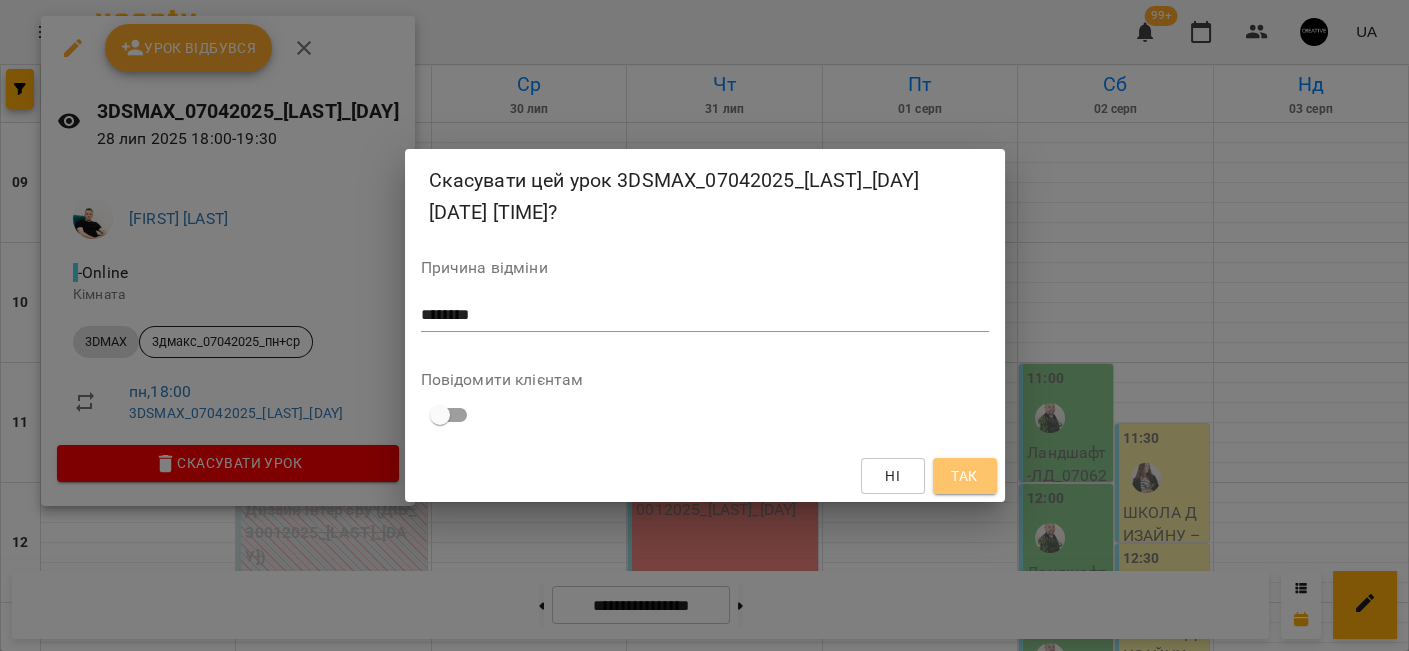 click on "Так" at bounding box center (964, 476) 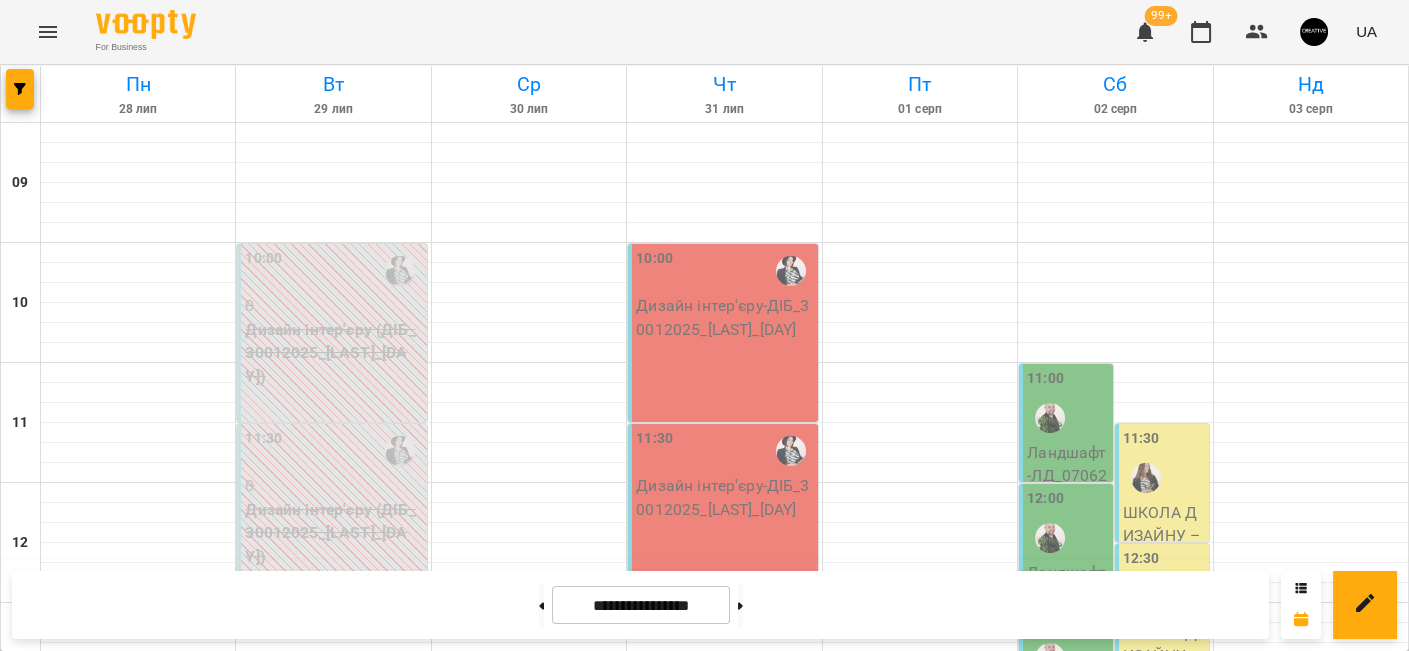 click on "19:30 3DMAX - 3дмакс_07042025_пн+ср" at bounding box center [136, 1473] 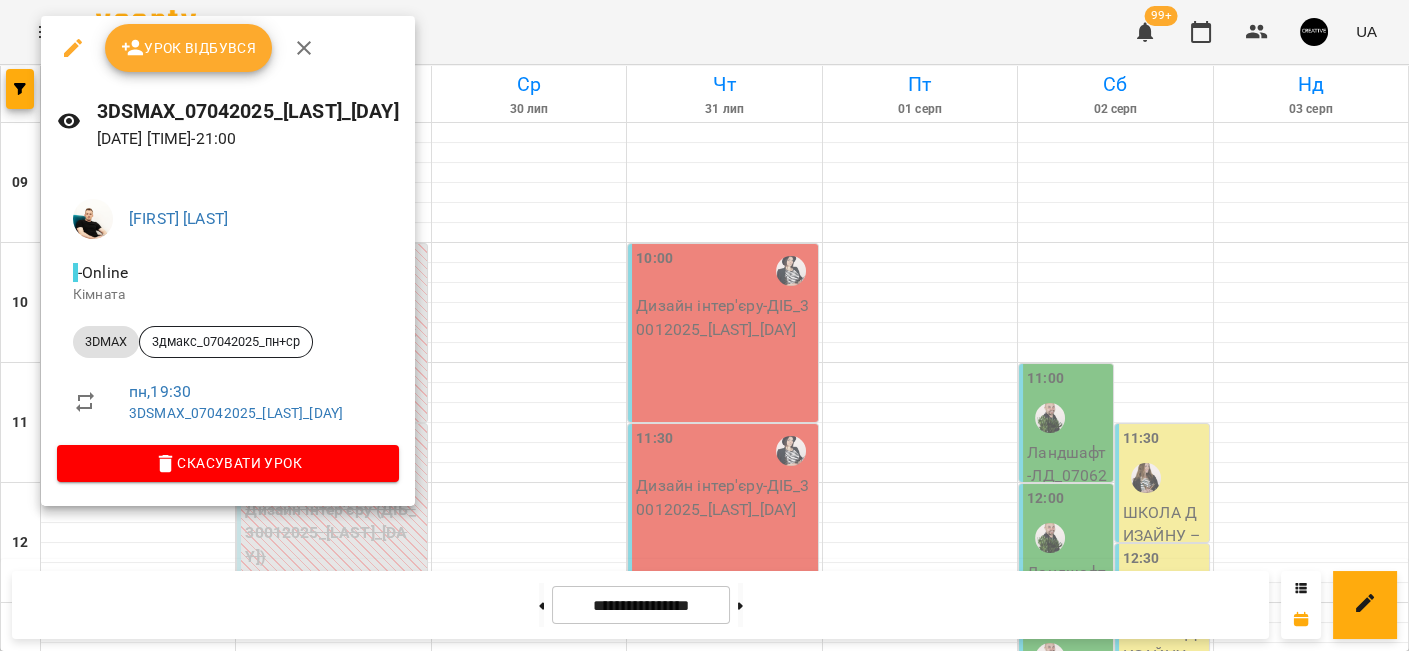 click on "Скасувати Урок" at bounding box center [228, 463] 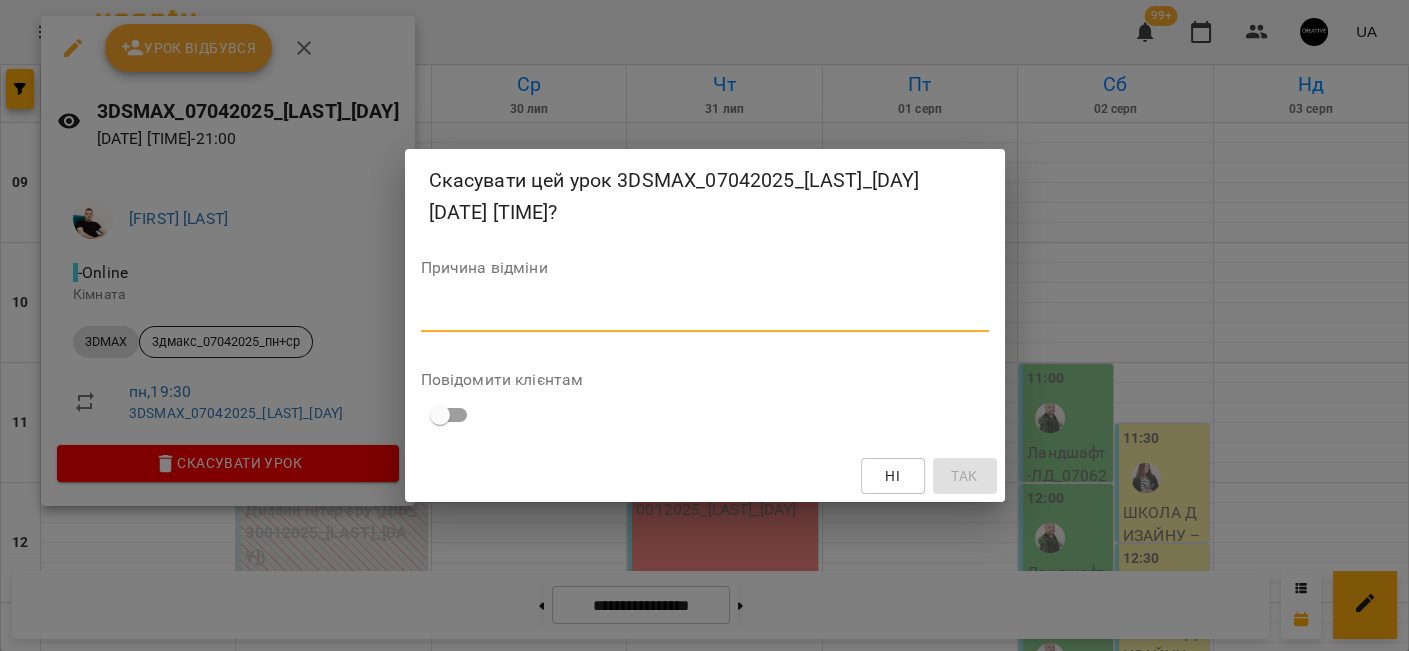 click at bounding box center [705, 315] 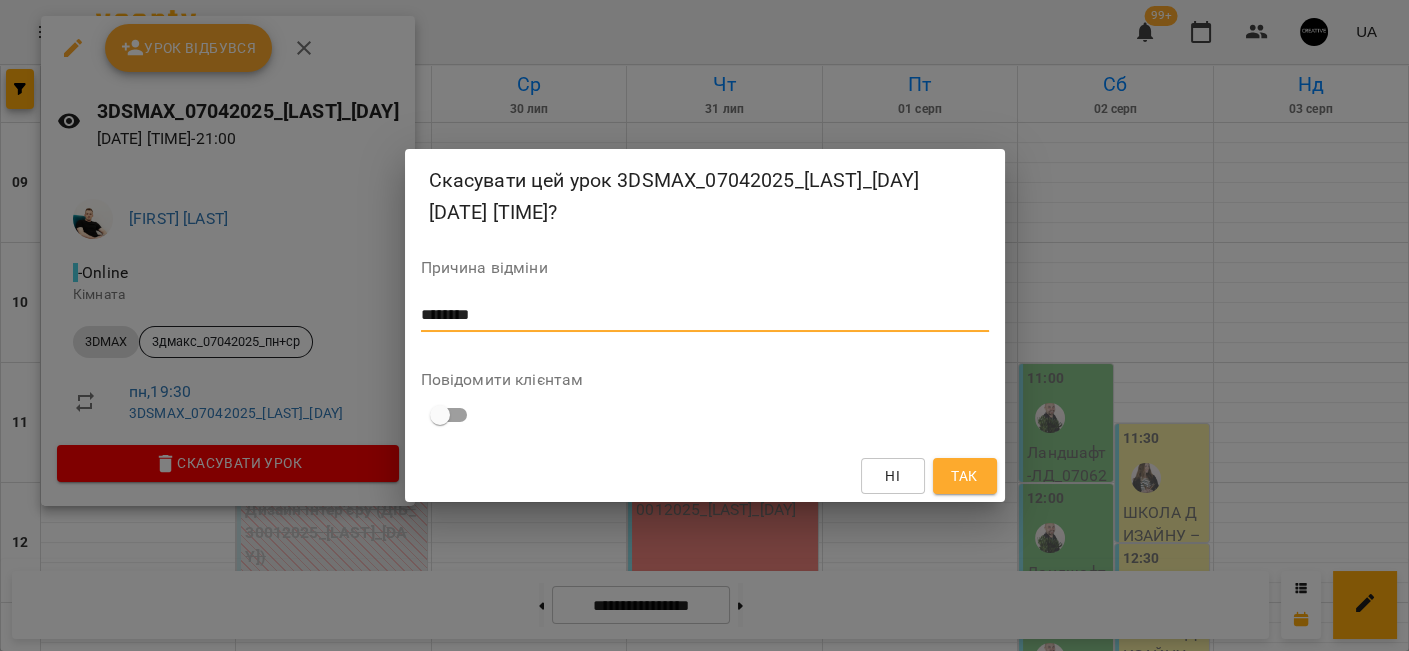 type on "********" 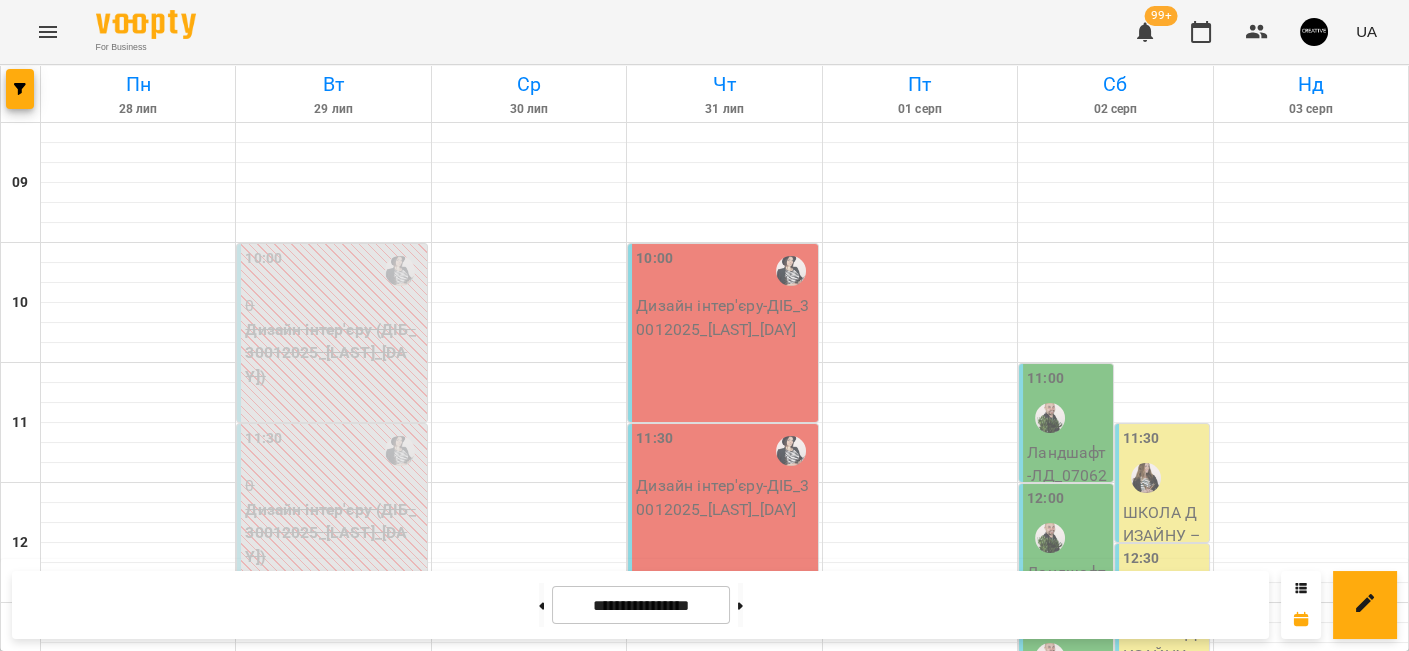 click on "3DMAX - 3дмакс_07042025_пн+ср" at bounding box center (578, 1328) 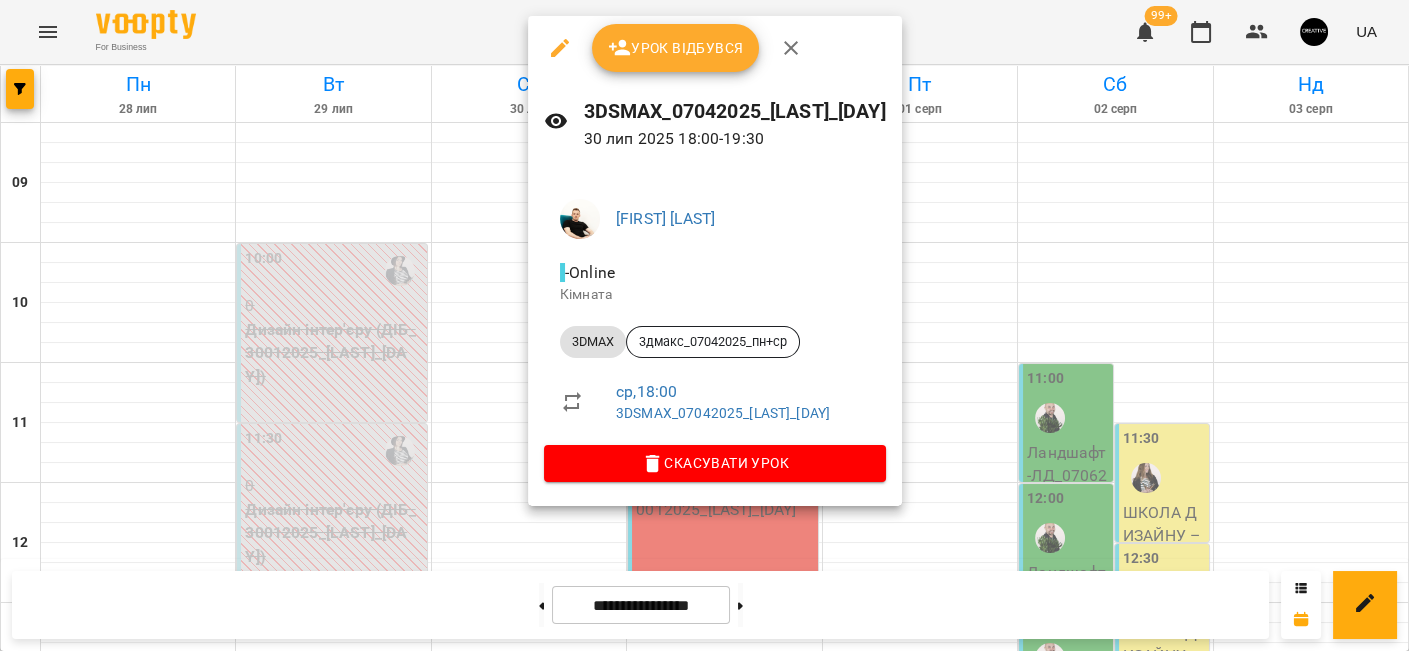 click at bounding box center [704, 325] 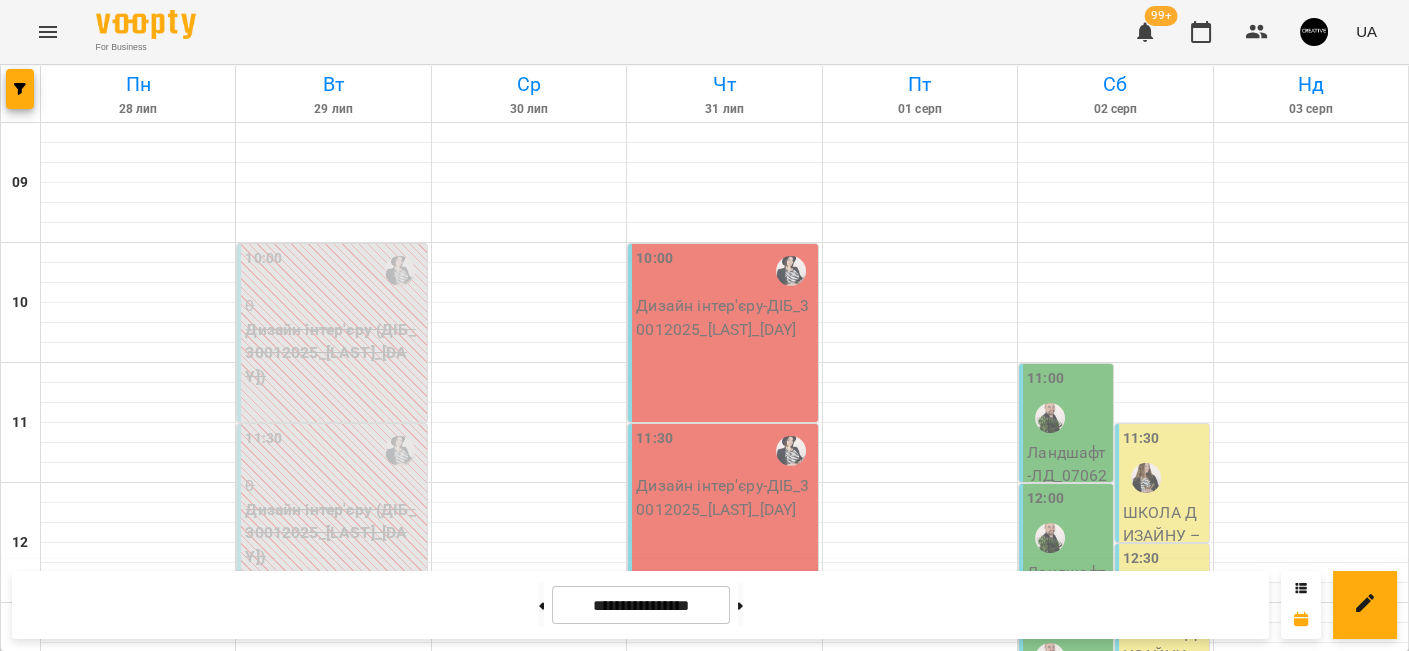 click on "3DMAX - 3дмакс_07042025_пн+ср" at bounding box center [578, 1328] 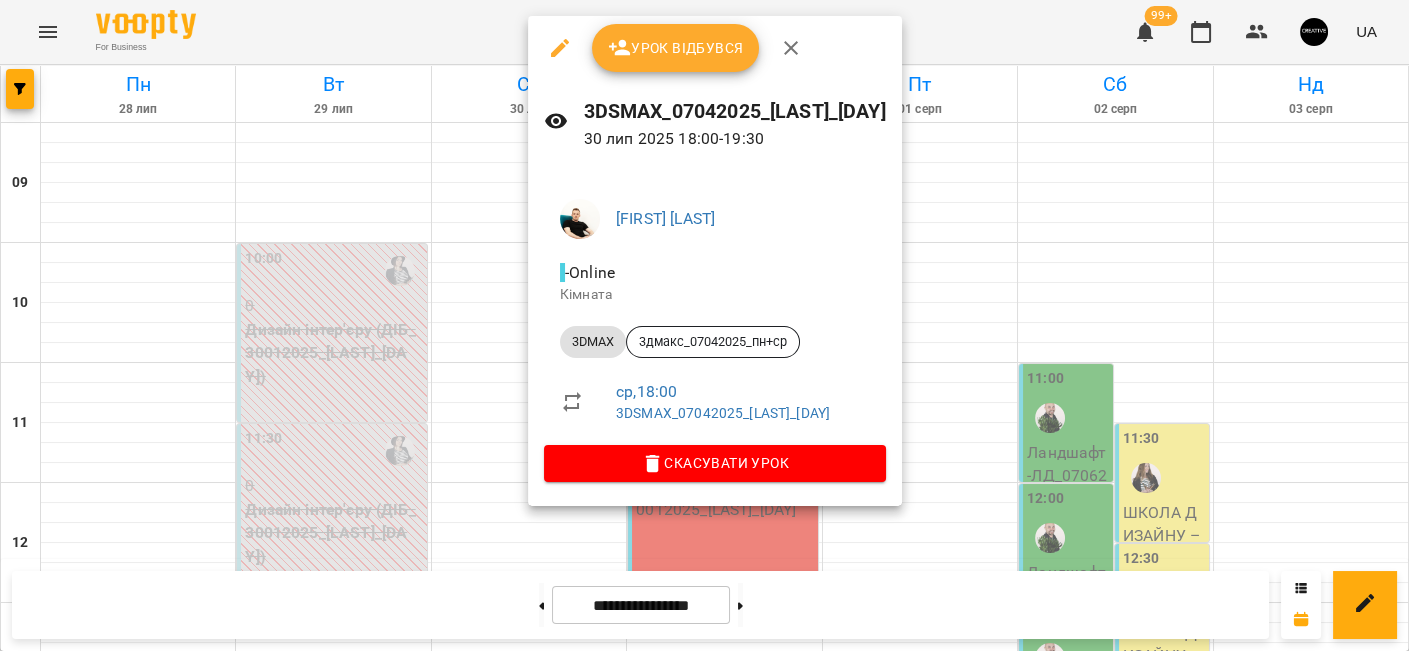 click at bounding box center [704, 325] 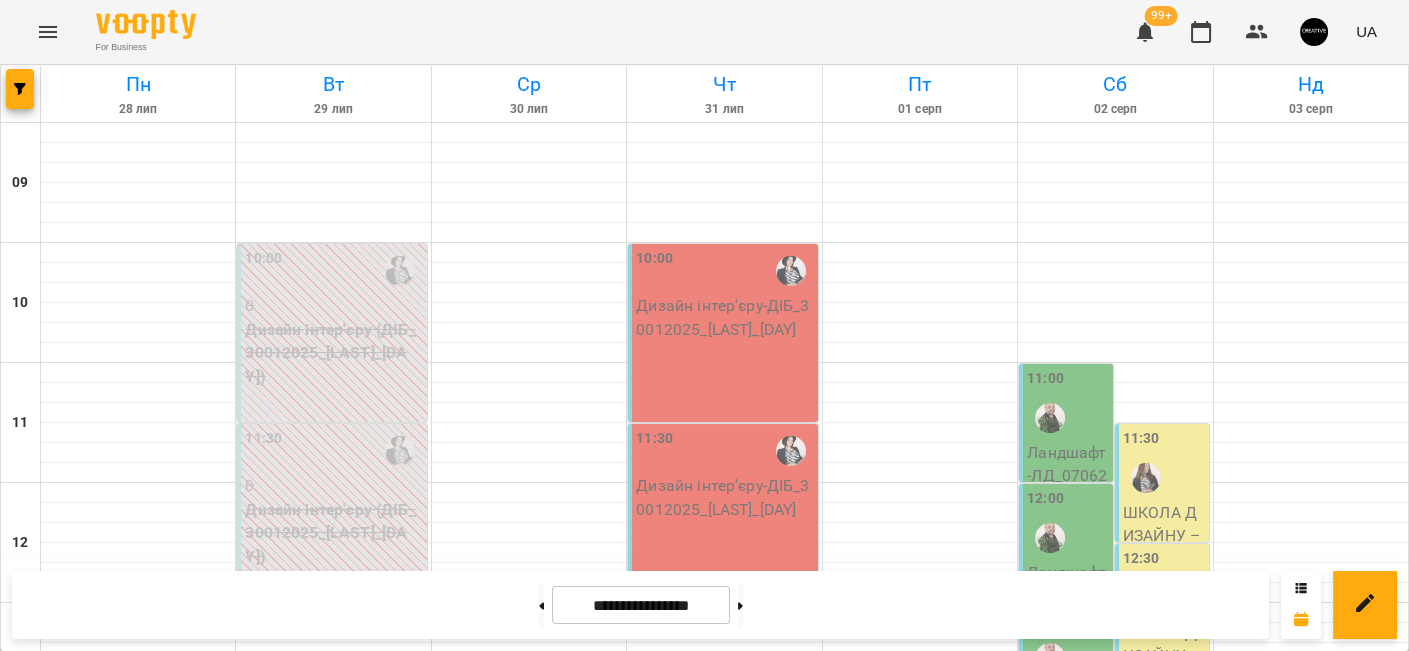 scroll, scrollTop: 0, scrollLeft: 0, axis: both 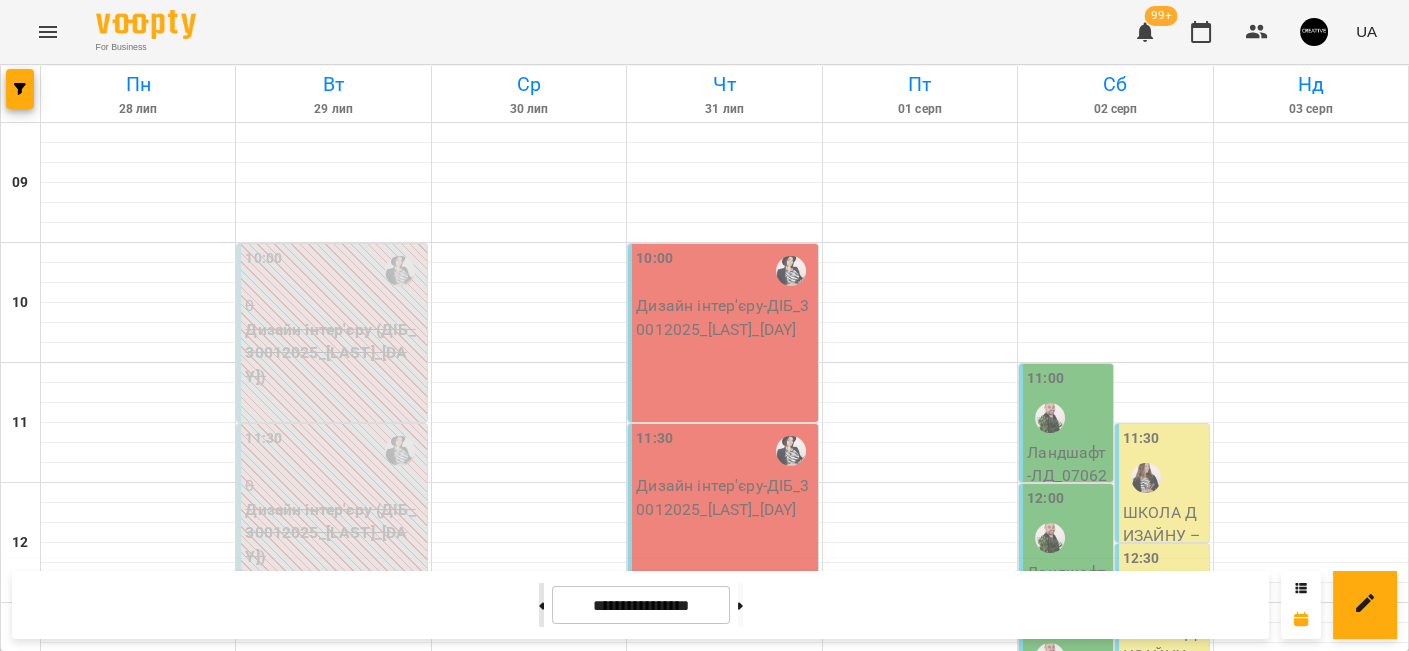 click at bounding box center [541, 605] 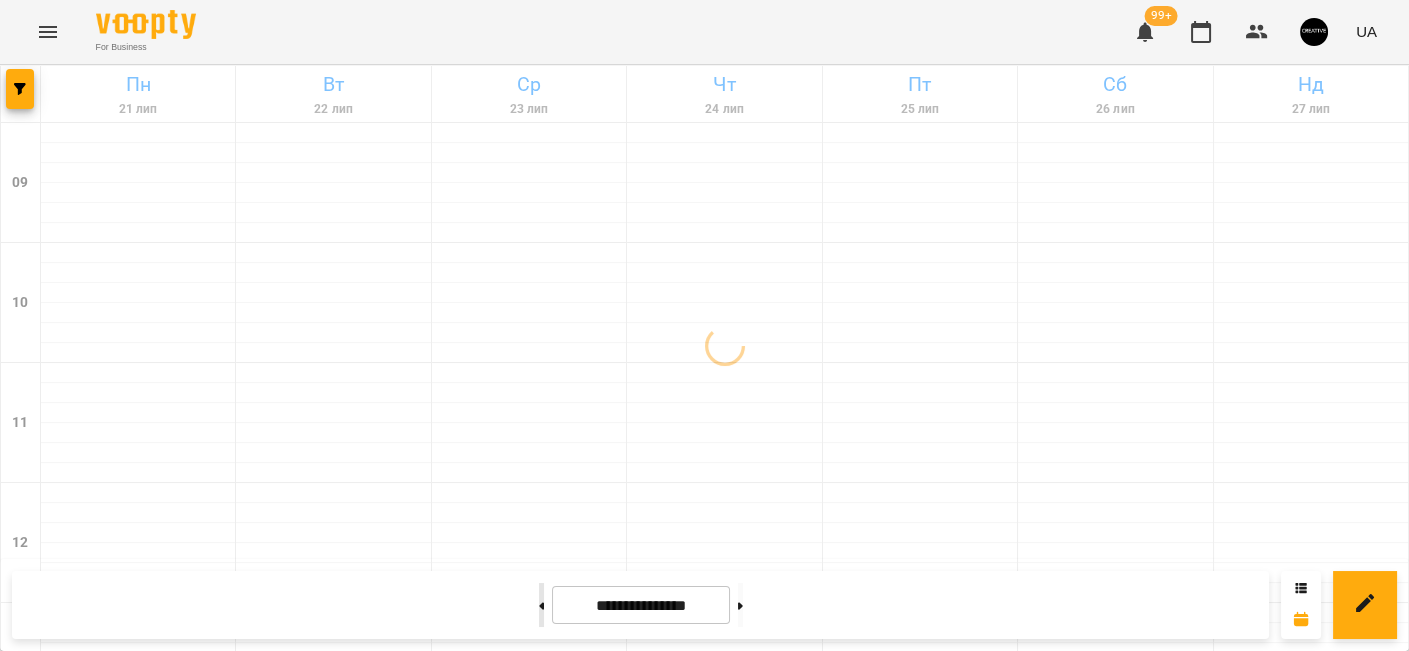 click at bounding box center [541, 605] 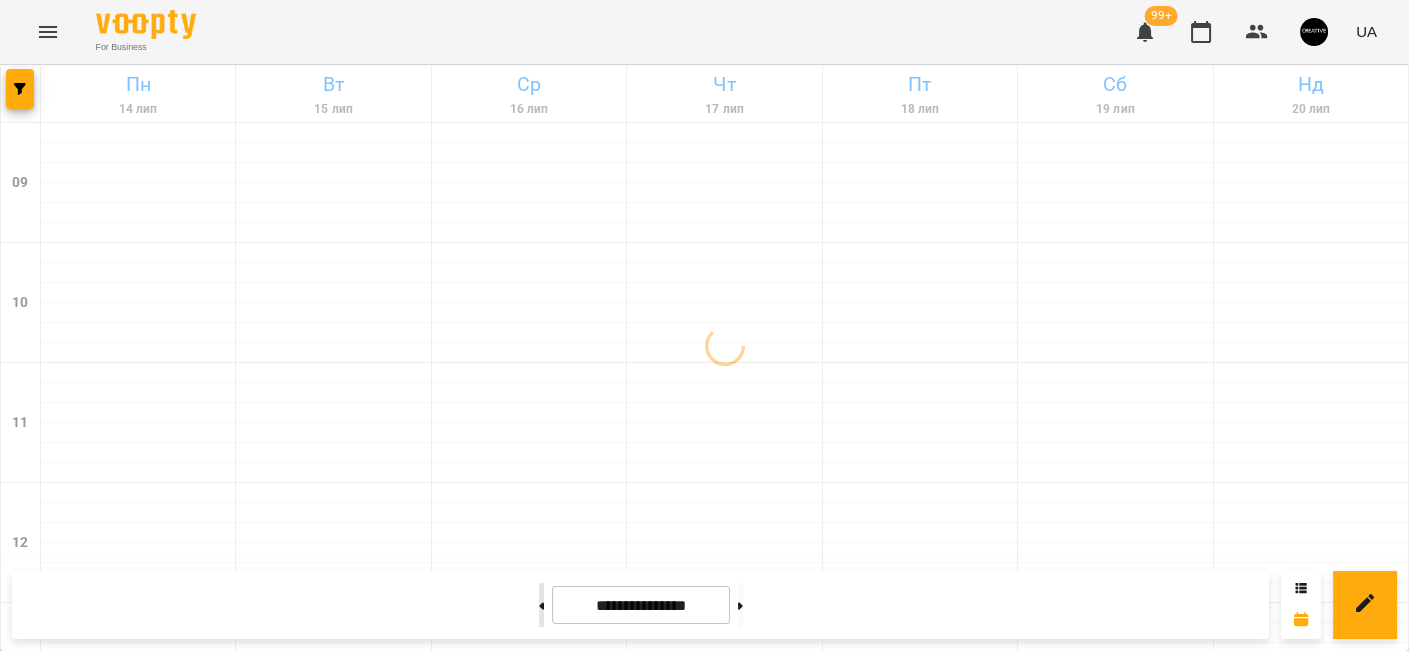 click at bounding box center [541, 605] 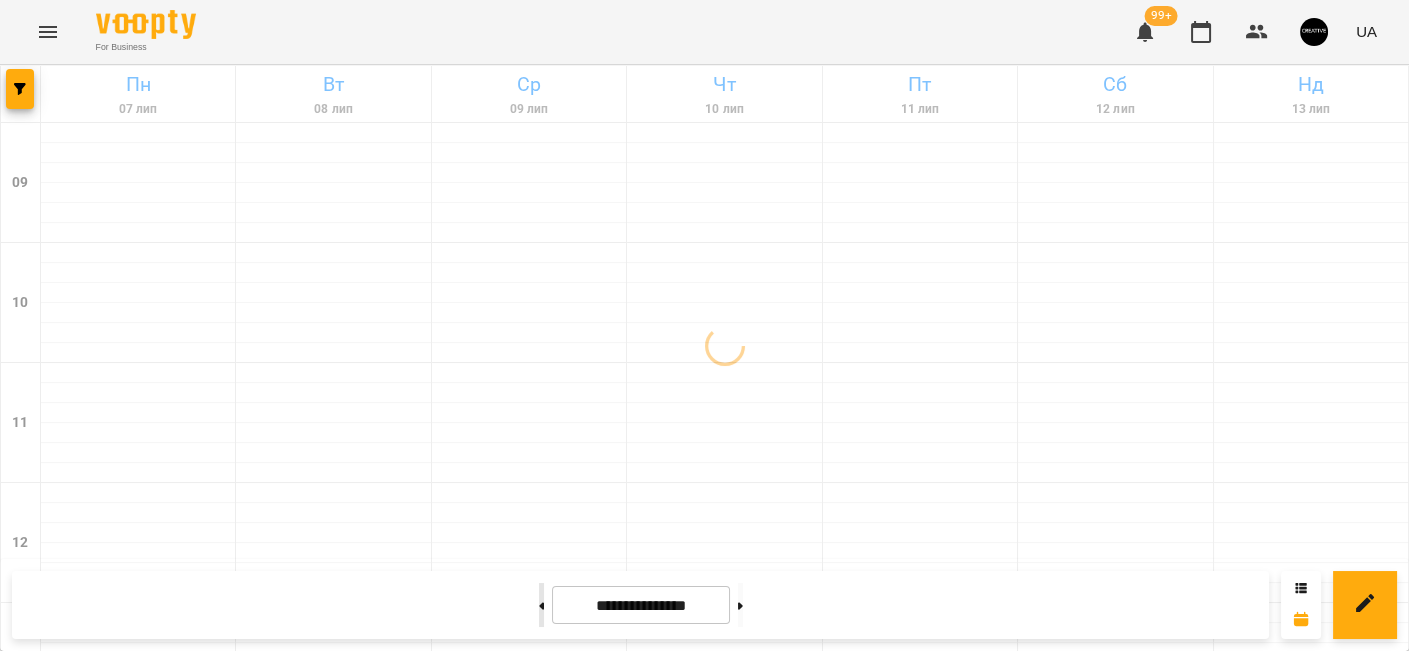 click at bounding box center (541, 605) 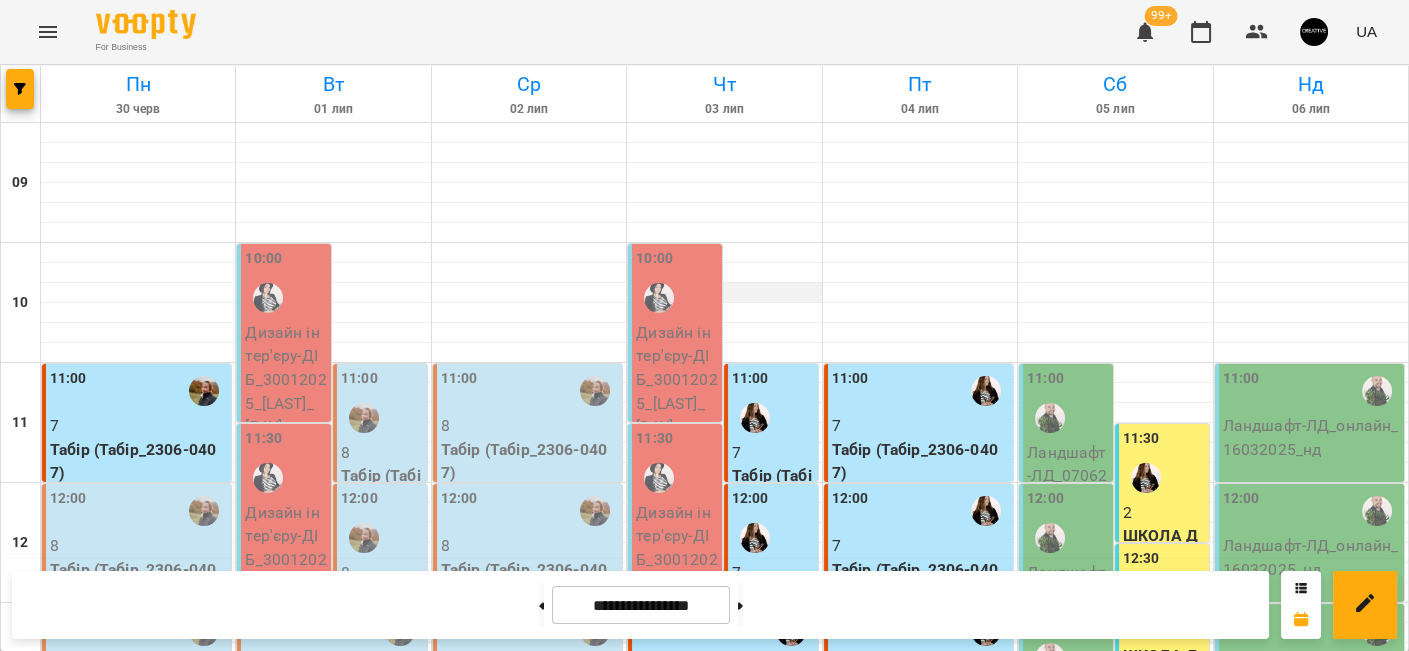 scroll, scrollTop: 1001, scrollLeft: 0, axis: vertical 